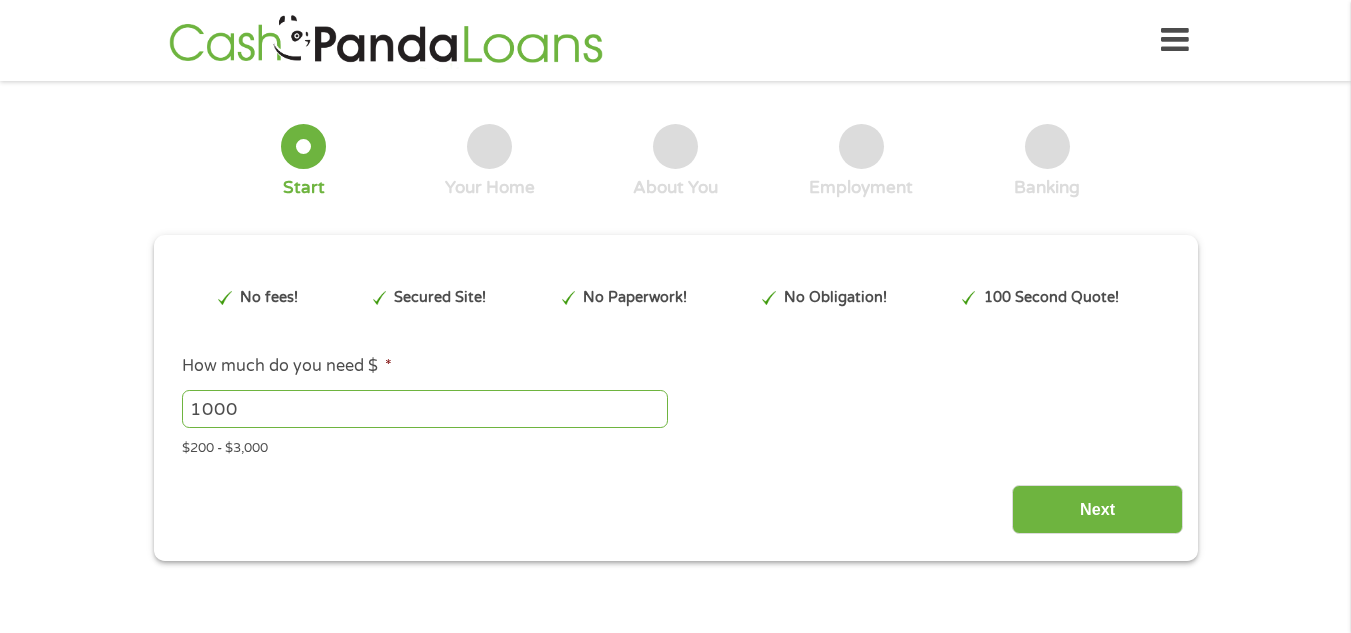 scroll, scrollTop: 0, scrollLeft: 0, axis: both 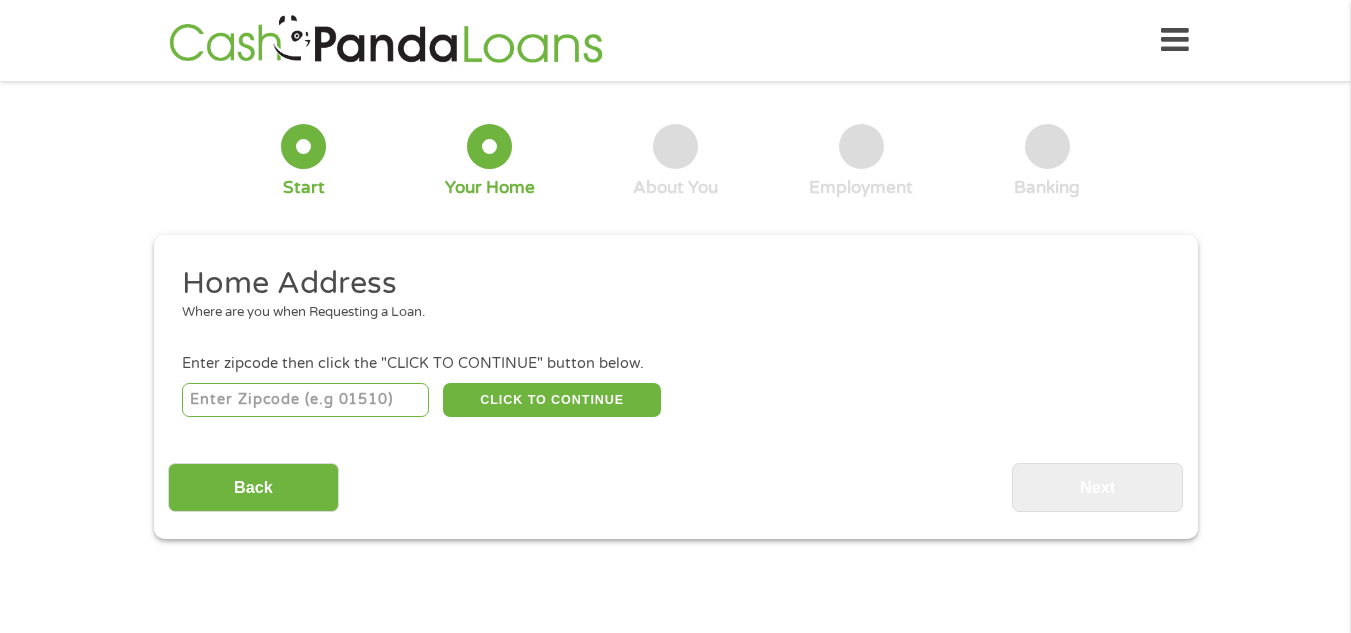 click at bounding box center (305, 400) 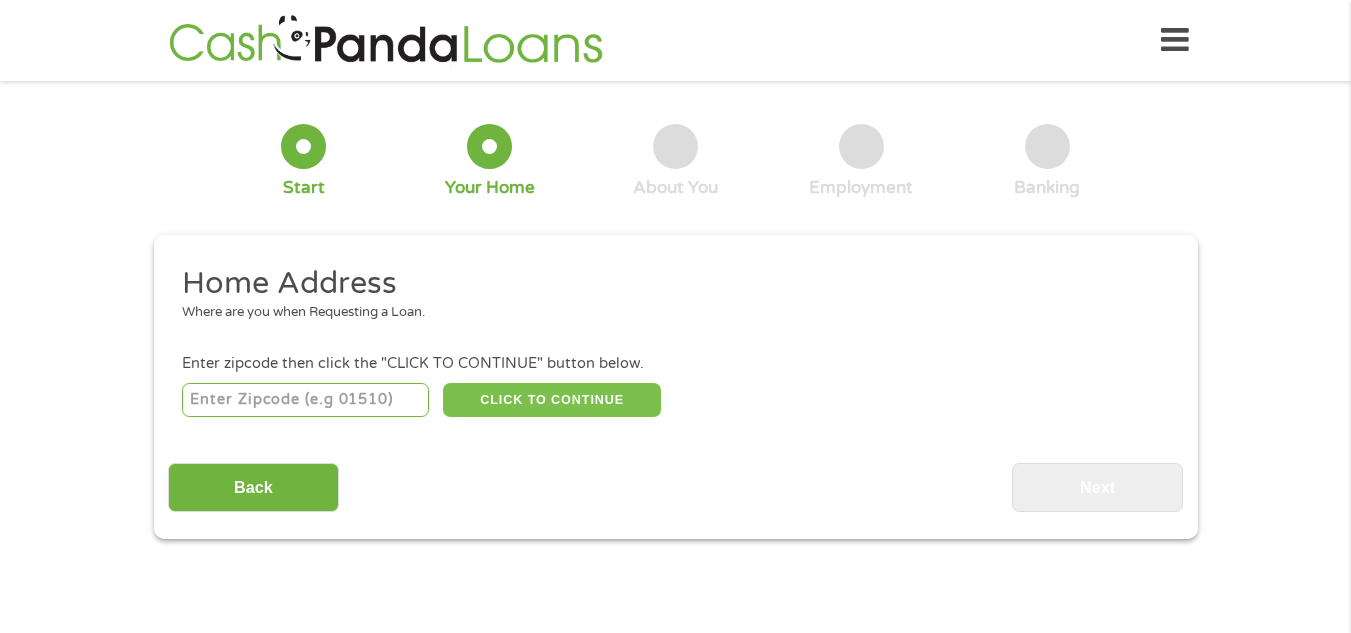 click on "CLICK TO CONTINUE" at bounding box center [552, 400] 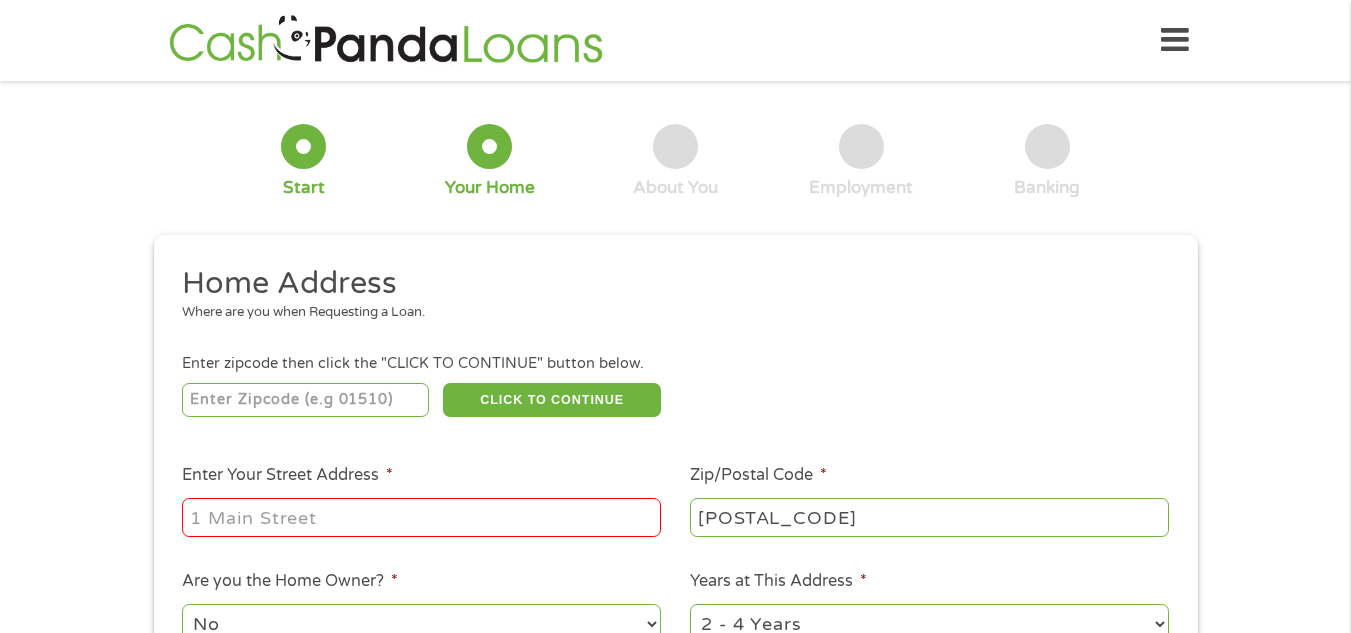 click on "Enter Your Street Address *" at bounding box center (421, 517) 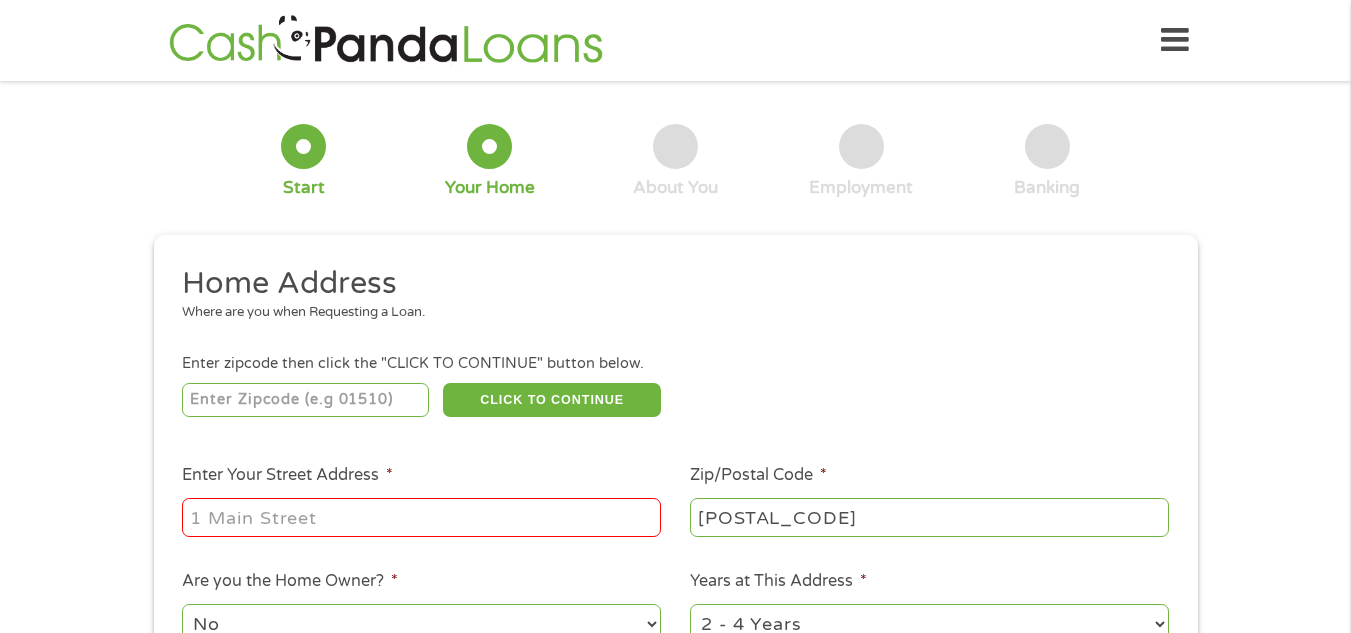 type on "[NUMBER] [STREET]," 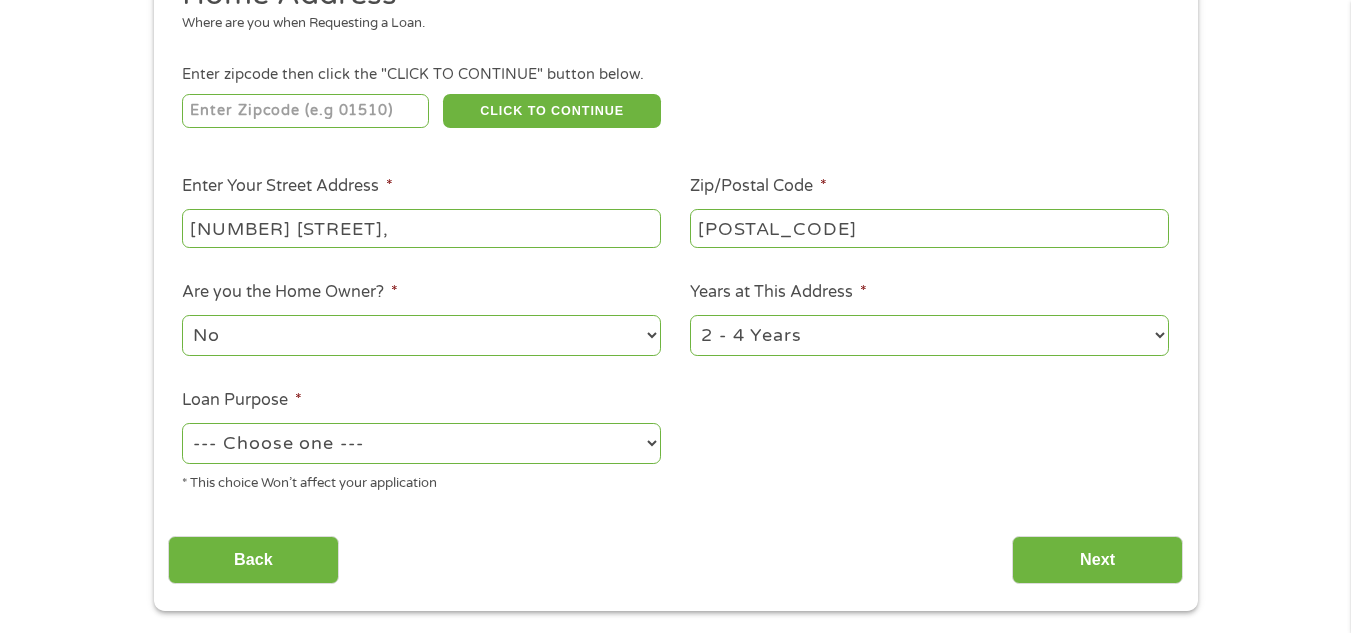 scroll, scrollTop: 370, scrollLeft: 0, axis: vertical 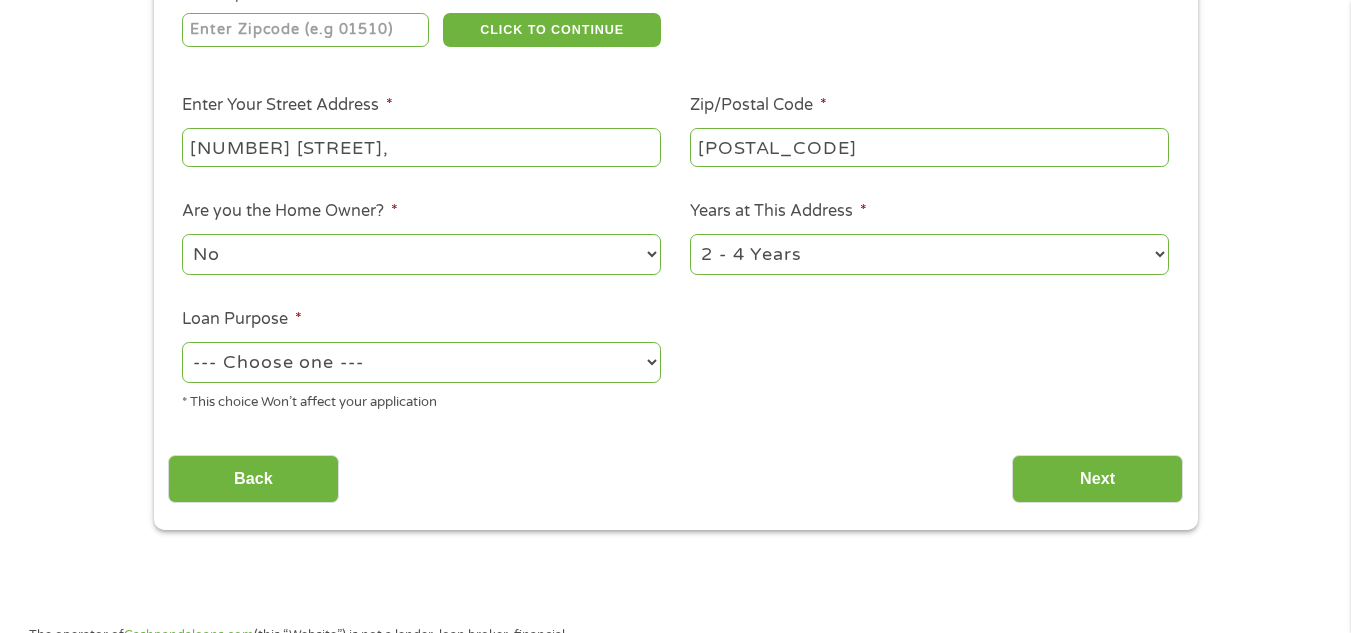 click on "No Yes" at bounding box center [421, 254] 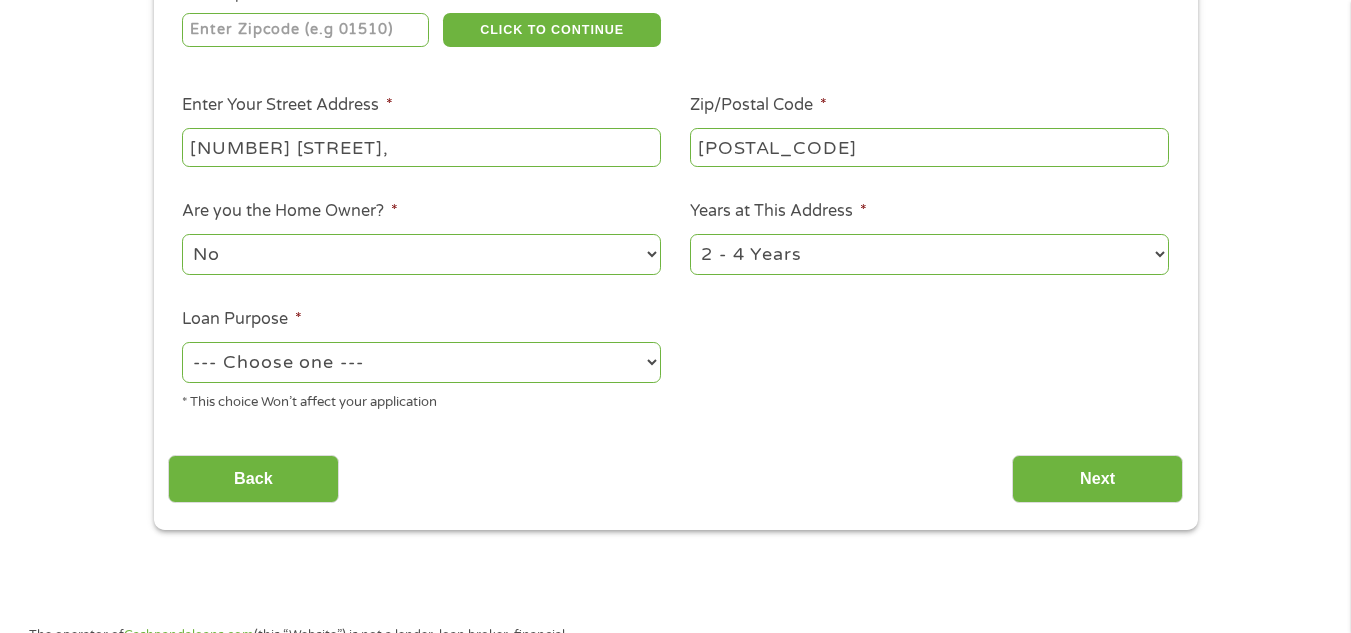 click on "No Yes" at bounding box center [421, 254] 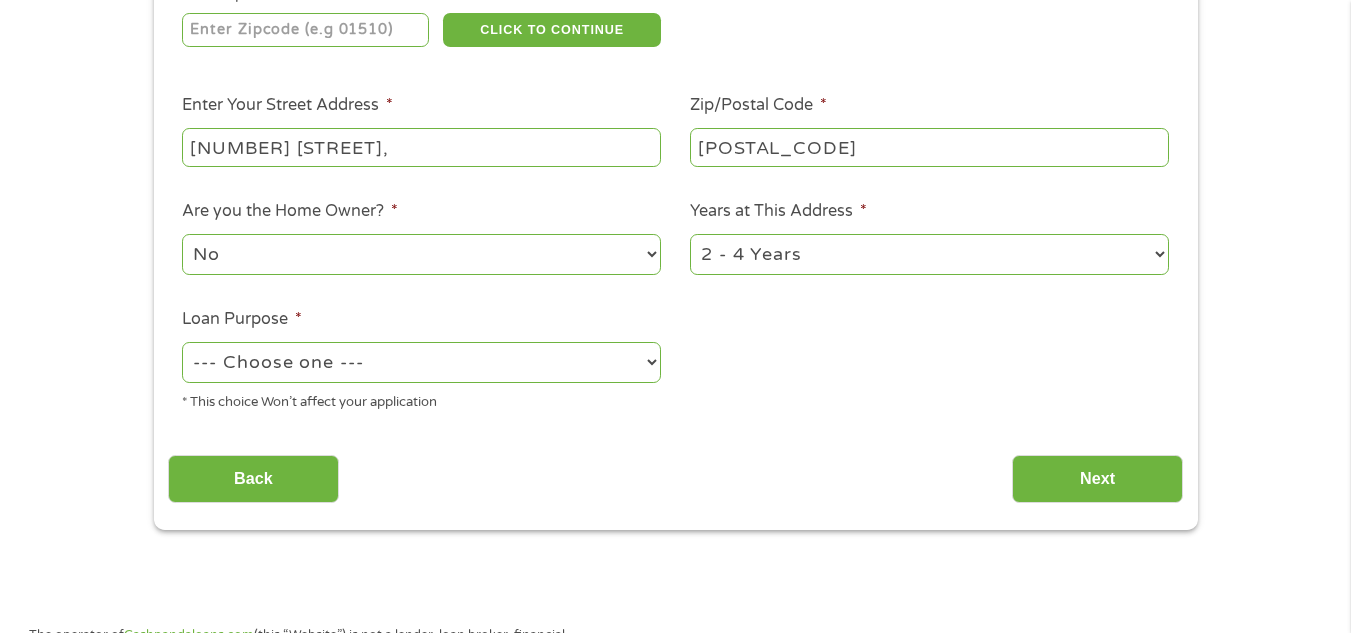 click on "--- Choose one --- Pay Bills Debt Consolidation Home Improvement Major Purchase Car Loan Short Term Cash Medical Expenses Other" at bounding box center [421, 362] 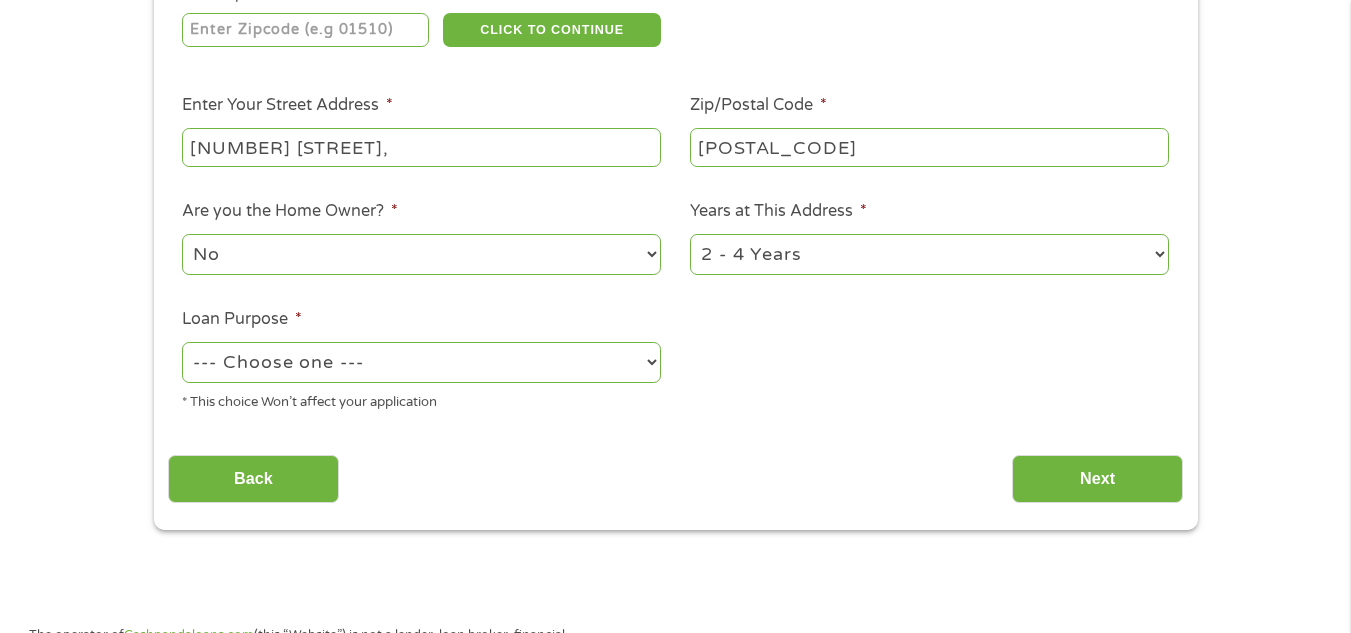 select on "medicalexpenses" 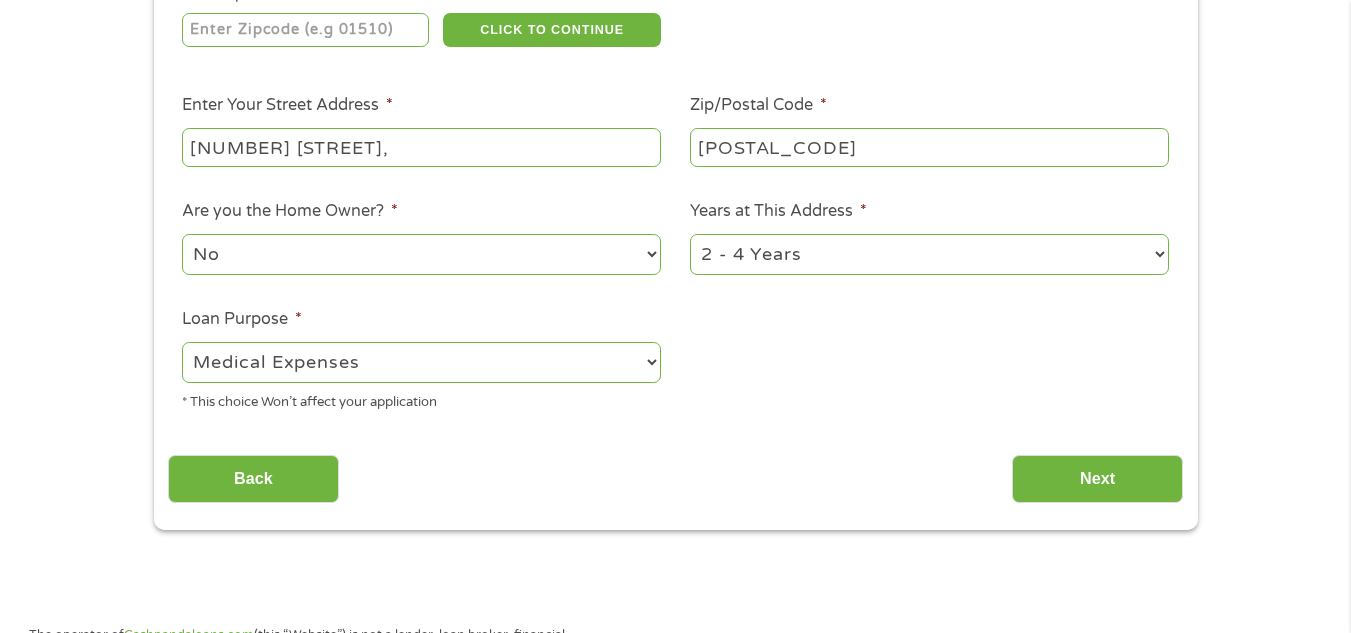 click on "--- Choose one --- Pay Bills Debt Consolidation Home Improvement Major Purchase Car Loan Short Term Cash Medical Expenses Other" at bounding box center (421, 362) 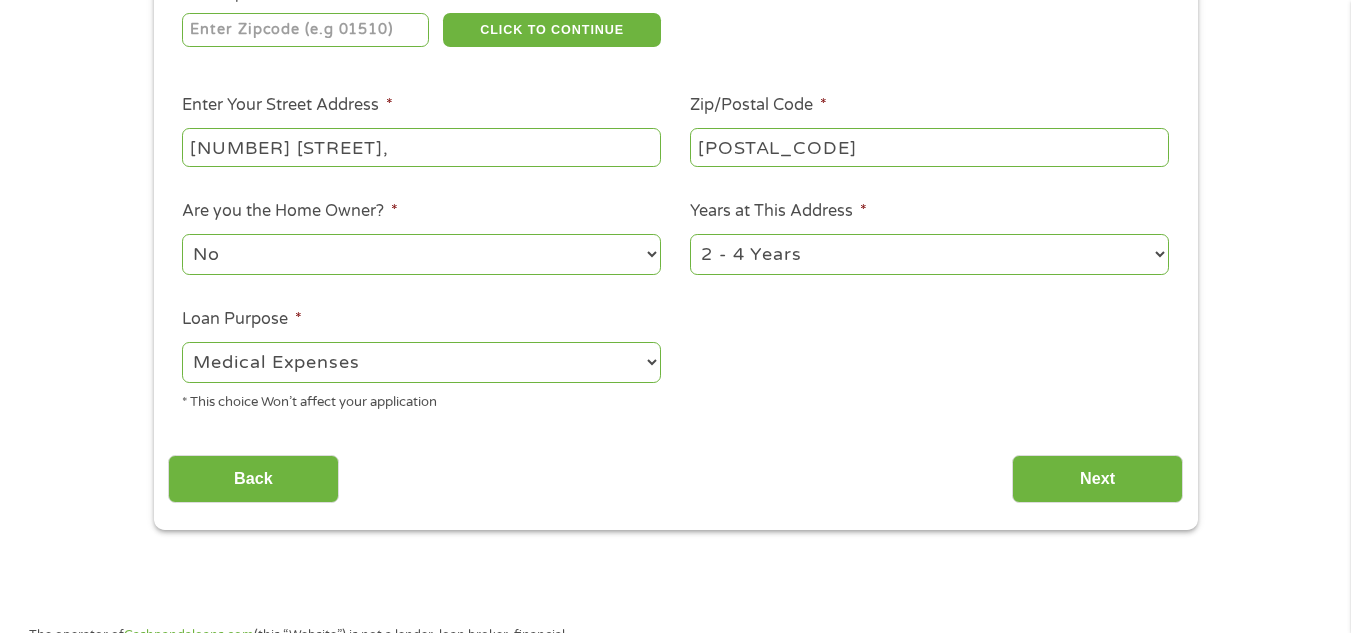 click on "1 Year or less 1 - 2 Years 2 - 4 Years Over 4 Years" at bounding box center (929, 254) 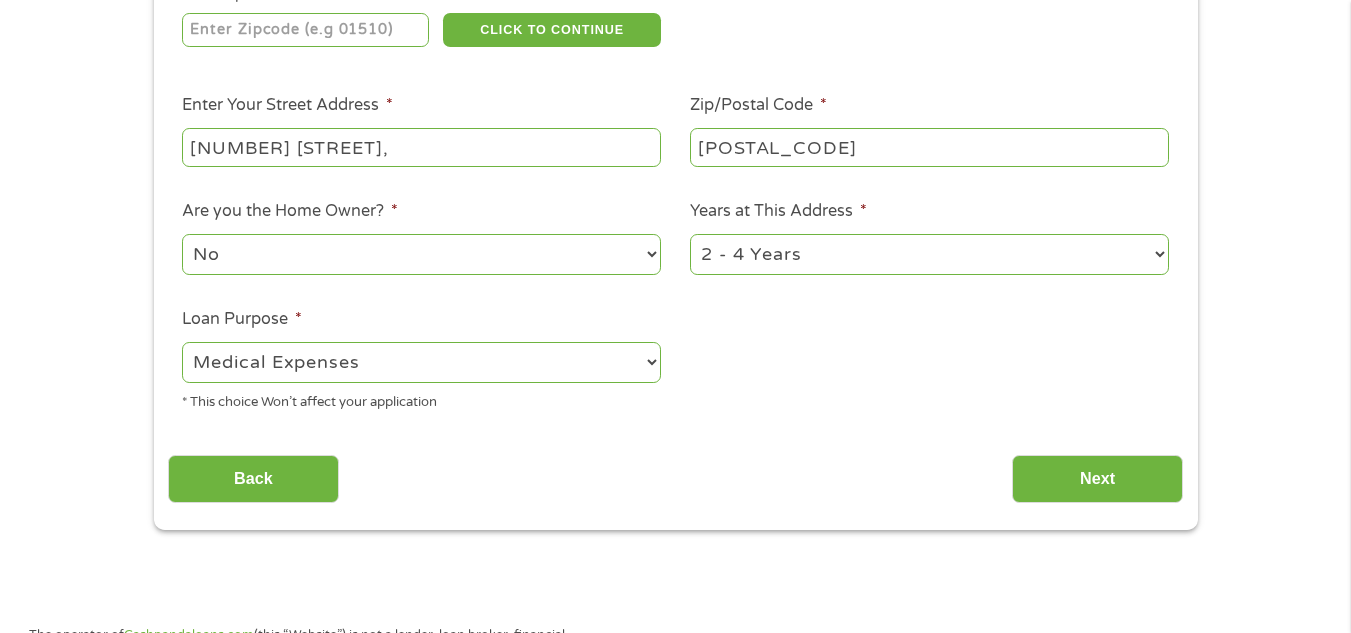 select on "60months" 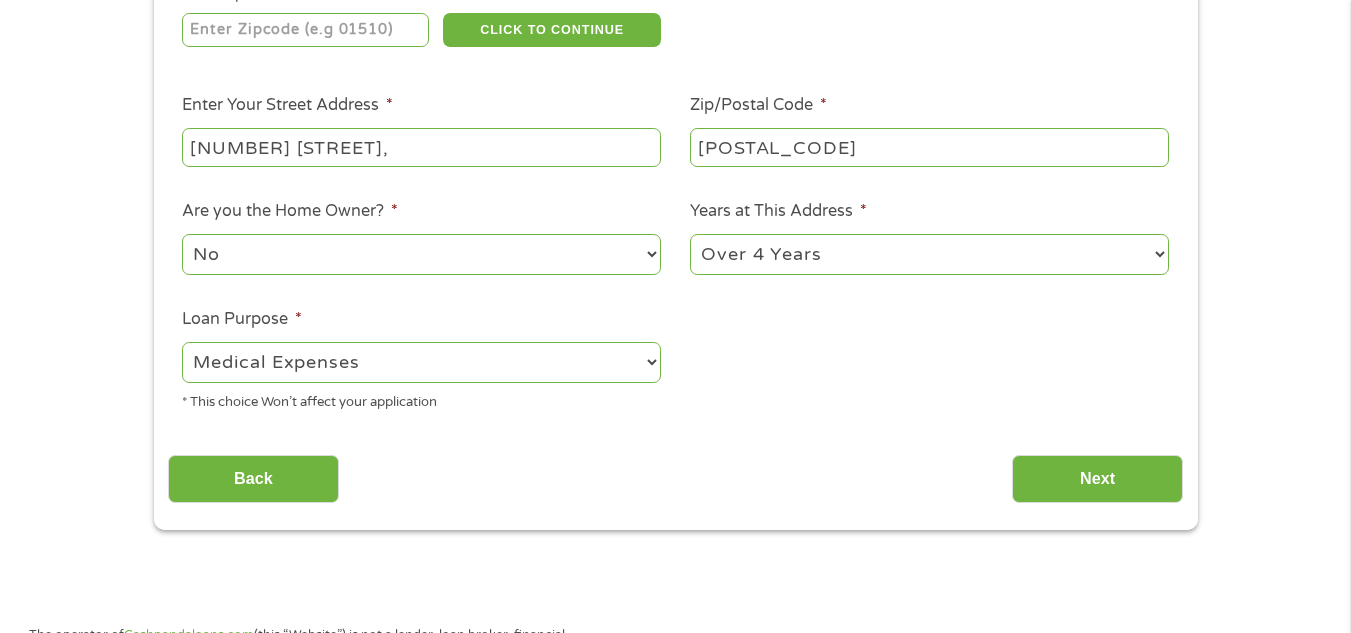click on "1 Year or less 1 - 2 Years 2 - 4 Years Over 4 Years" at bounding box center [929, 254] 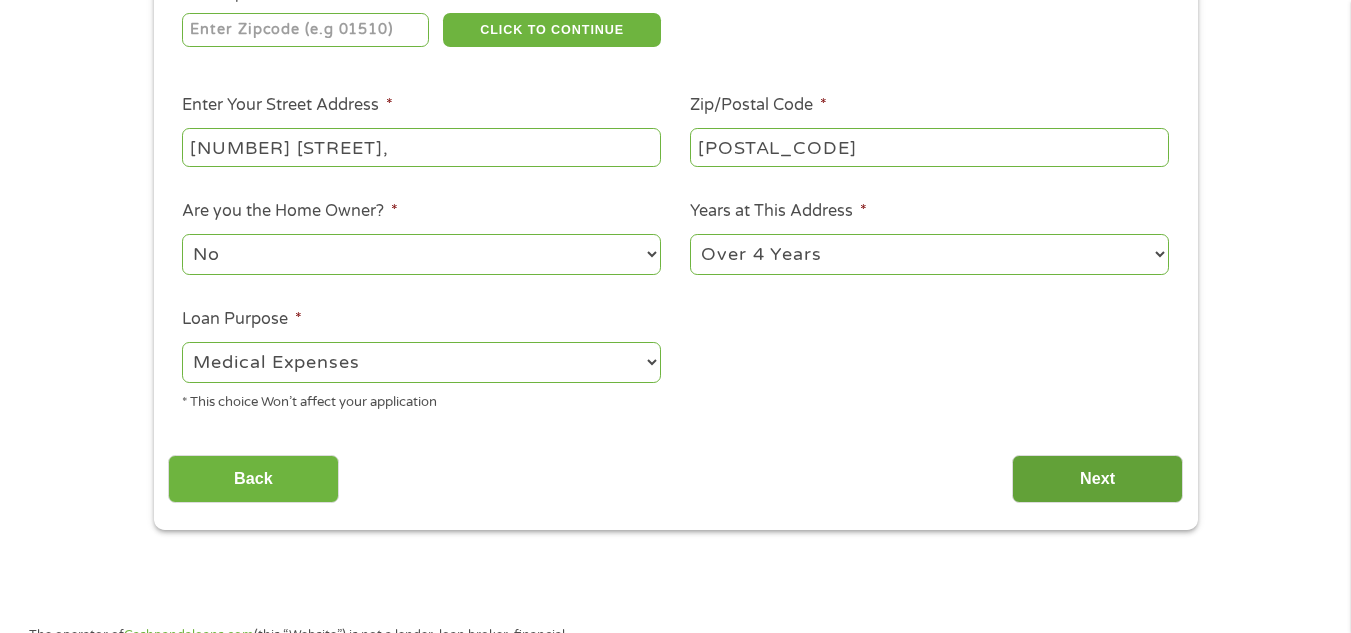 click on "Next" at bounding box center [1097, 479] 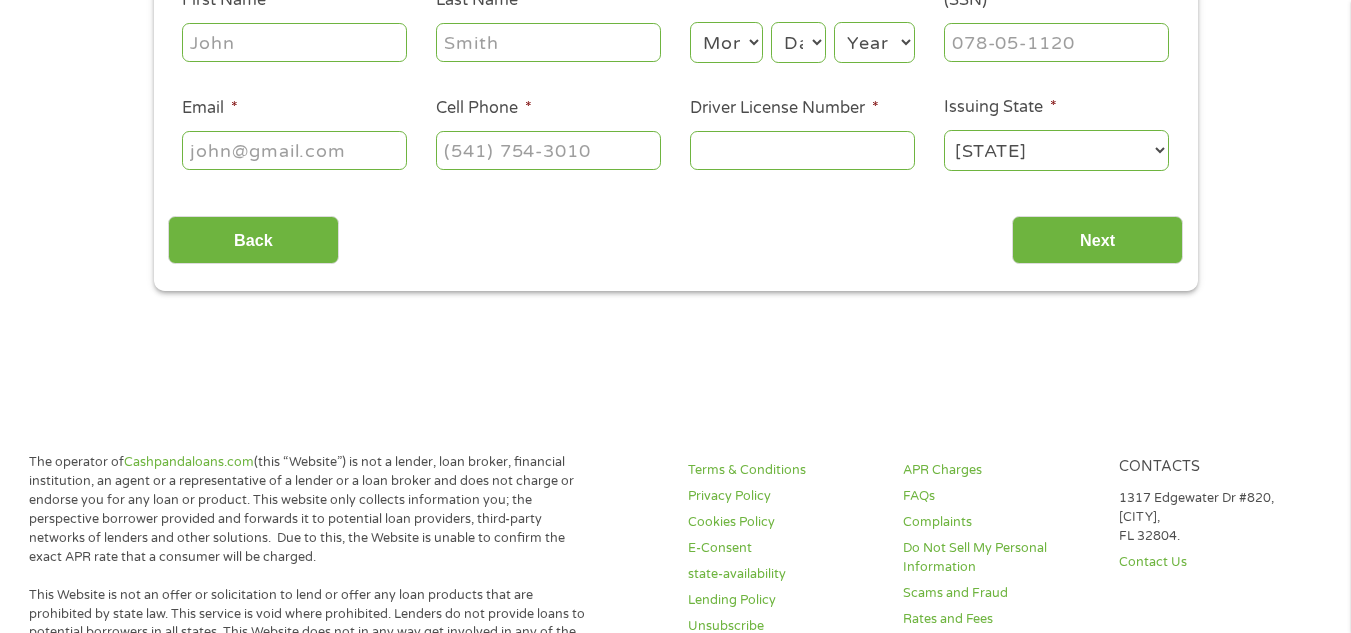 scroll, scrollTop: 8, scrollLeft: 8, axis: both 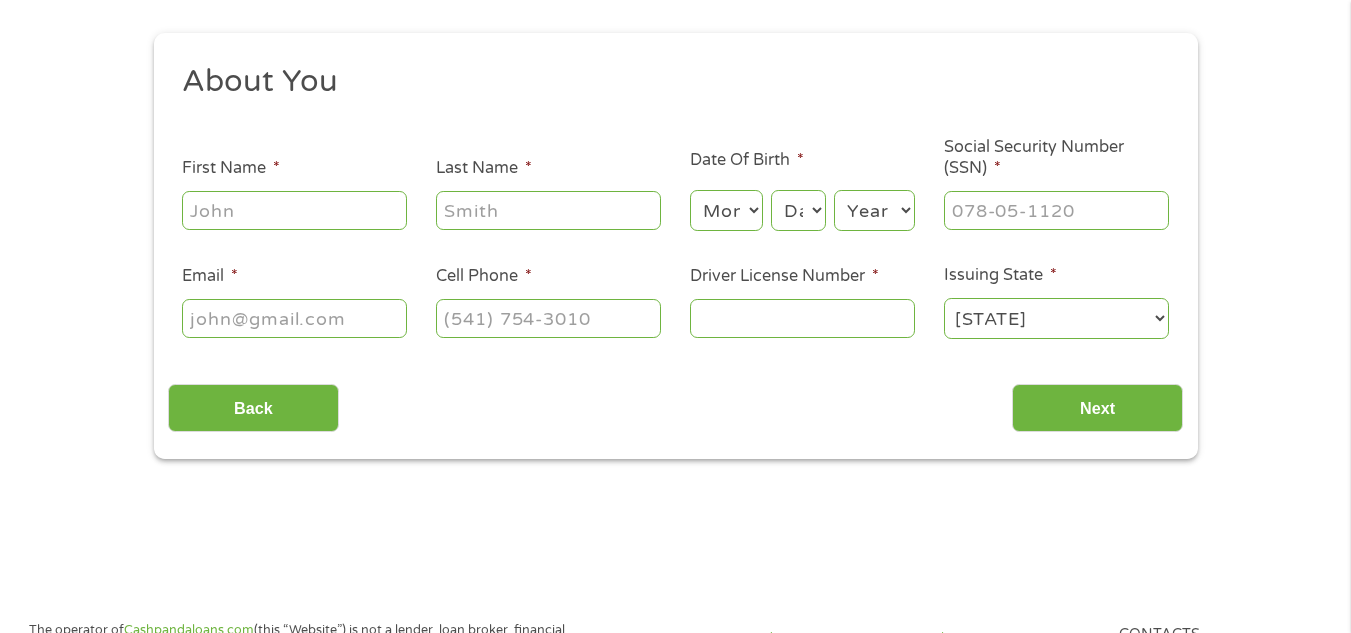click on "First Name *" at bounding box center [294, 210] 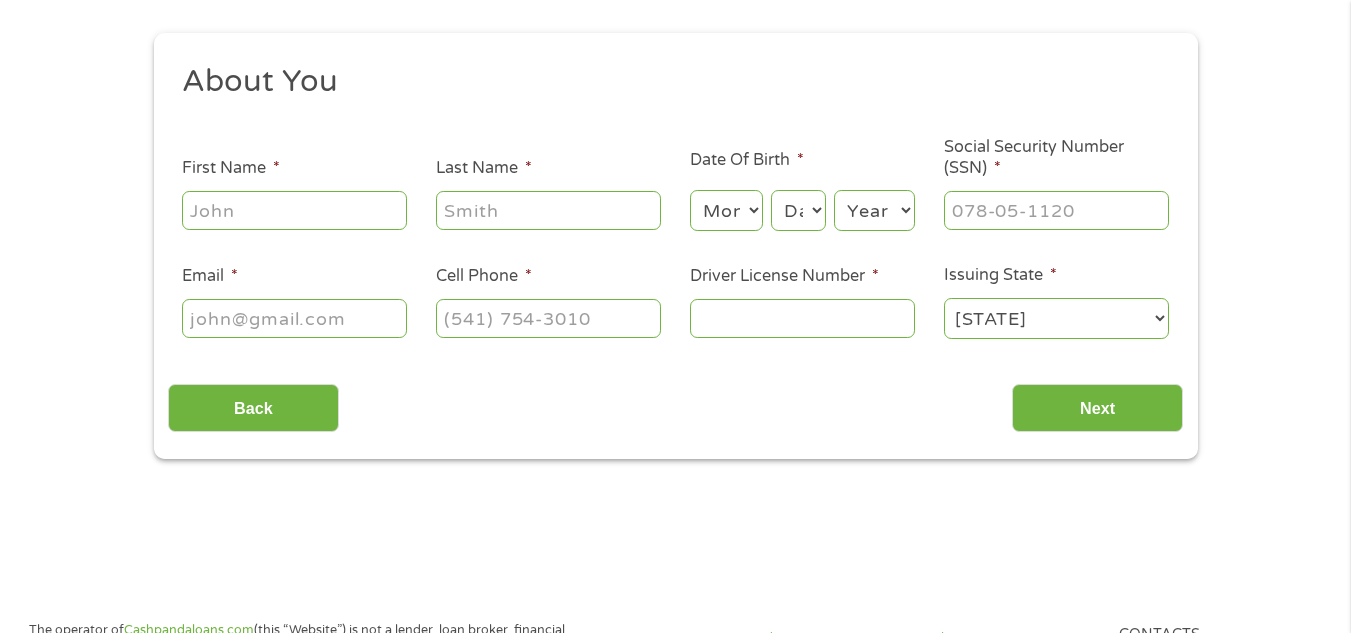 type on "[FIRST]" 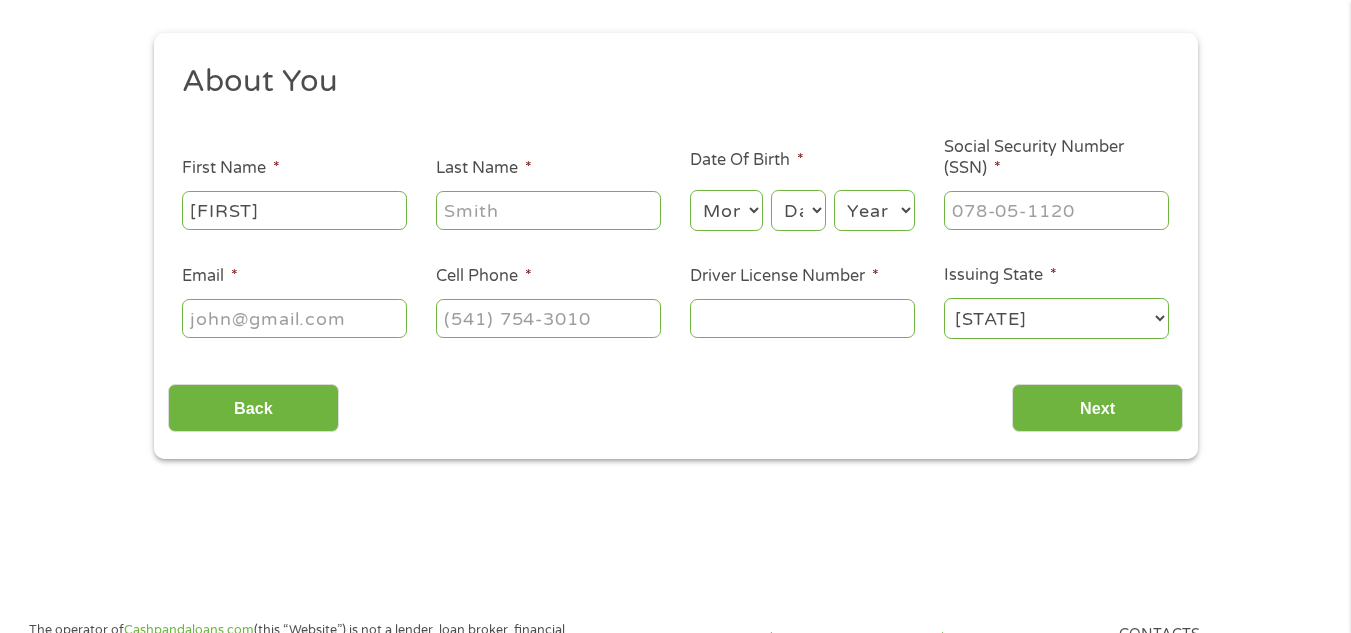 type on "[LAST]" 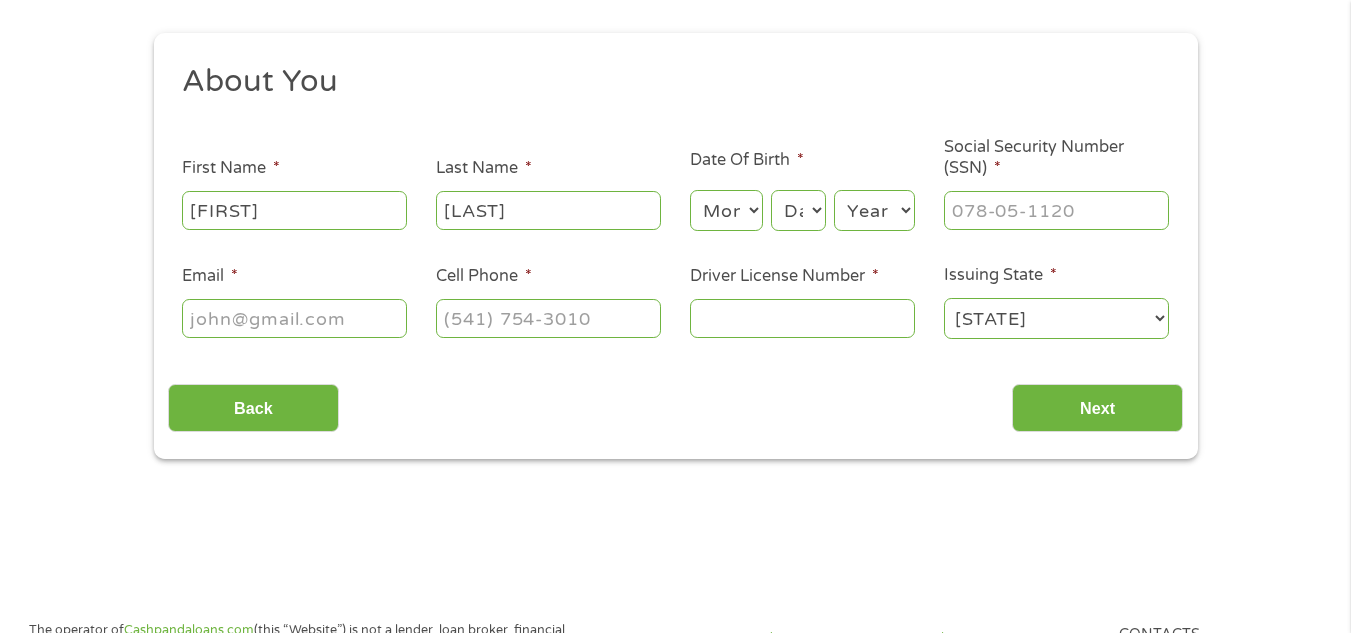 type on "[LAST]@example.com" 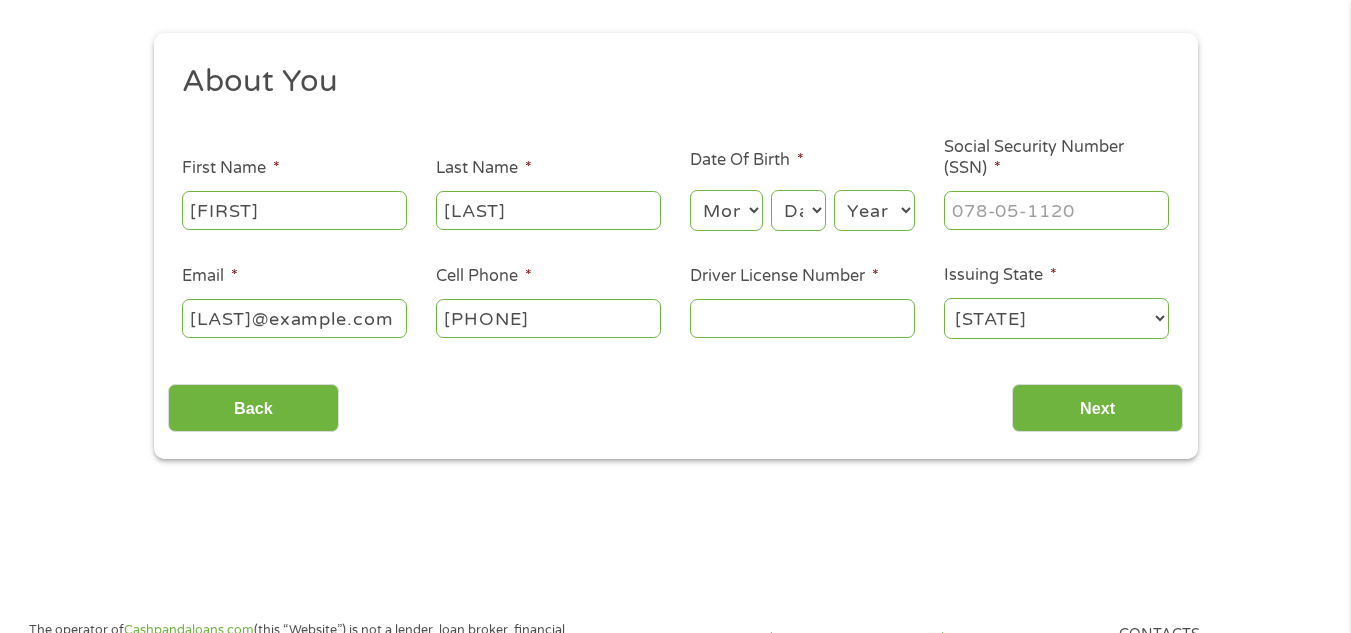 type on "([PHONE])" 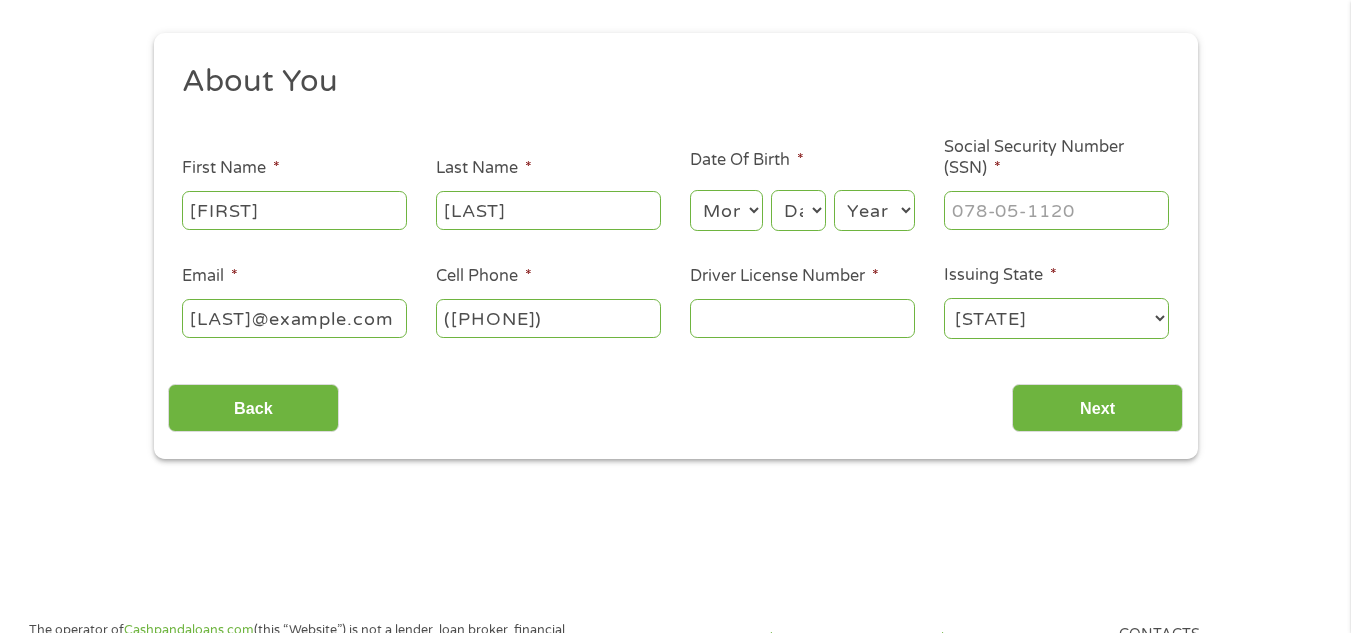 click on "Month 1 2 3 4 5 6 7 8 9 10 11 12" at bounding box center (726, 210) 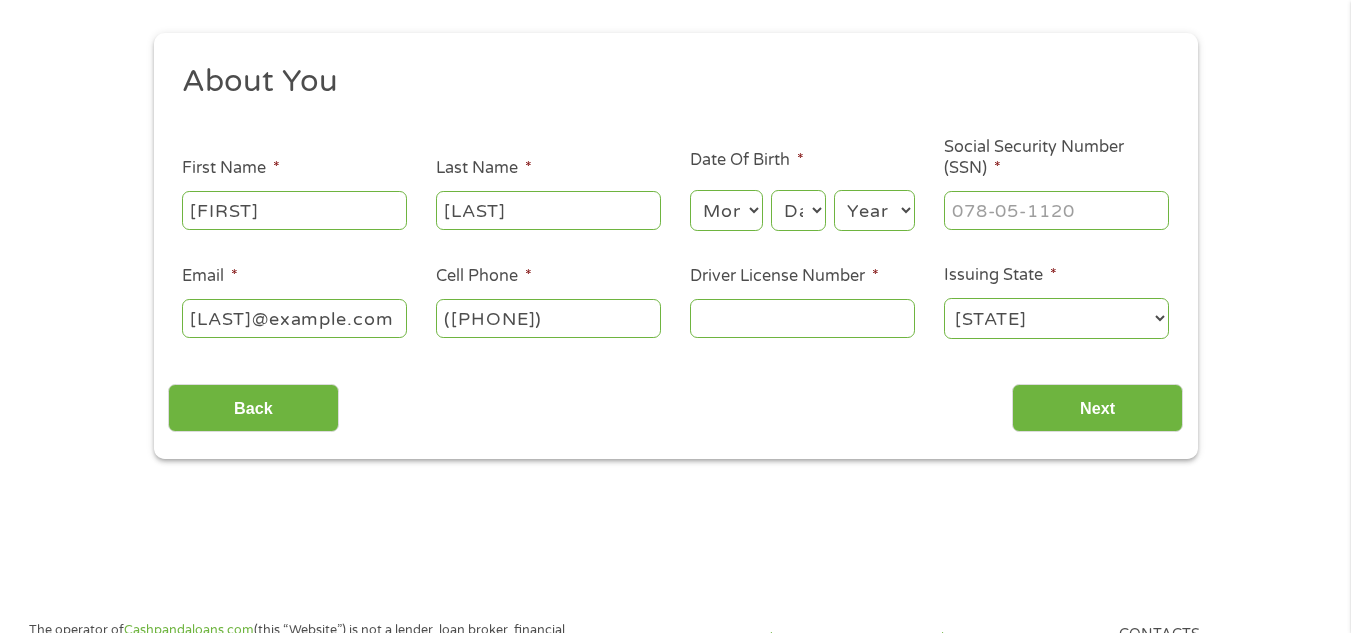 select on "5" 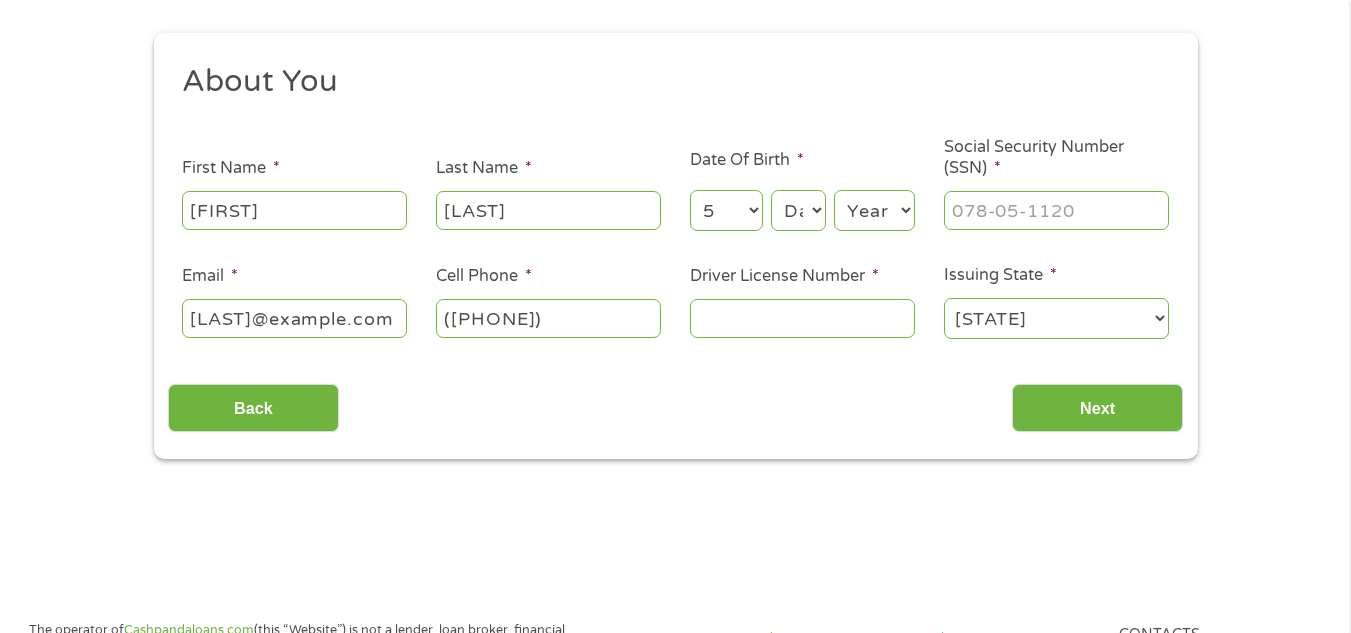 click on "Month 1 2 3 4 5 6 7 8 9 10 11 12" at bounding box center [726, 210] 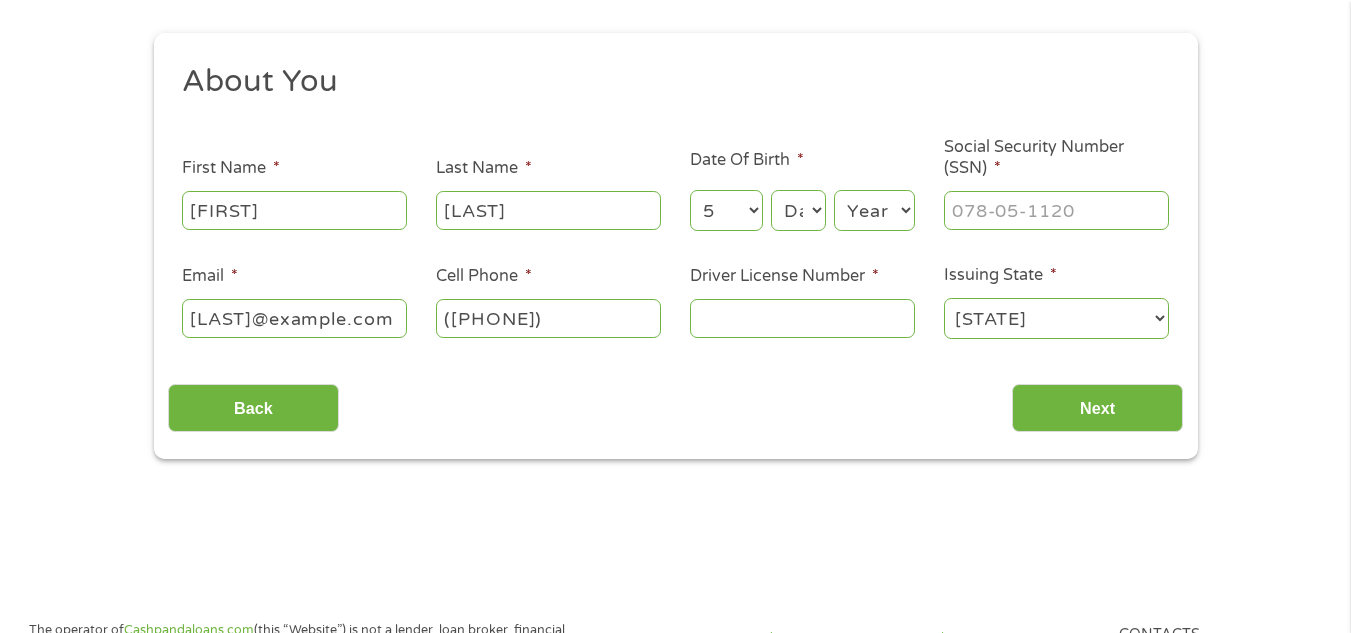click on "Day 1 2 3 4 5 6 7 8 9 10 11 12 13 14 15 16 17 18 19 20 21 22 23 24 25 26 27 28 29 30 31" at bounding box center (798, 210) 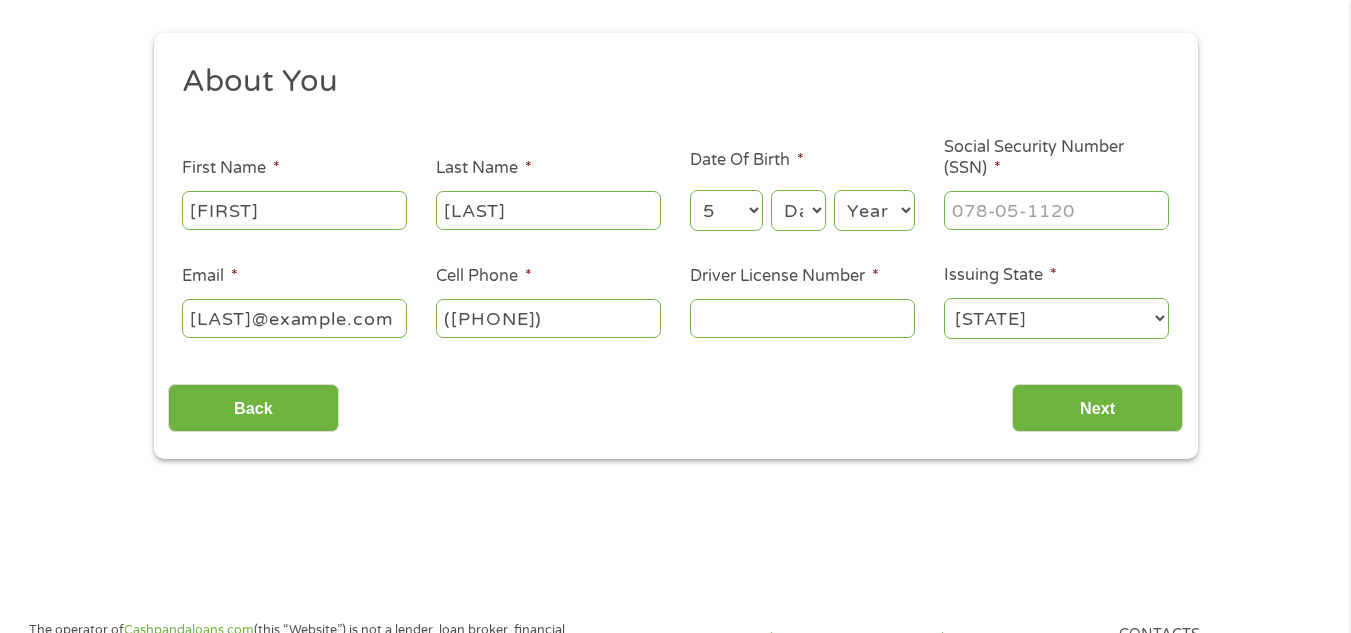 select on "2" 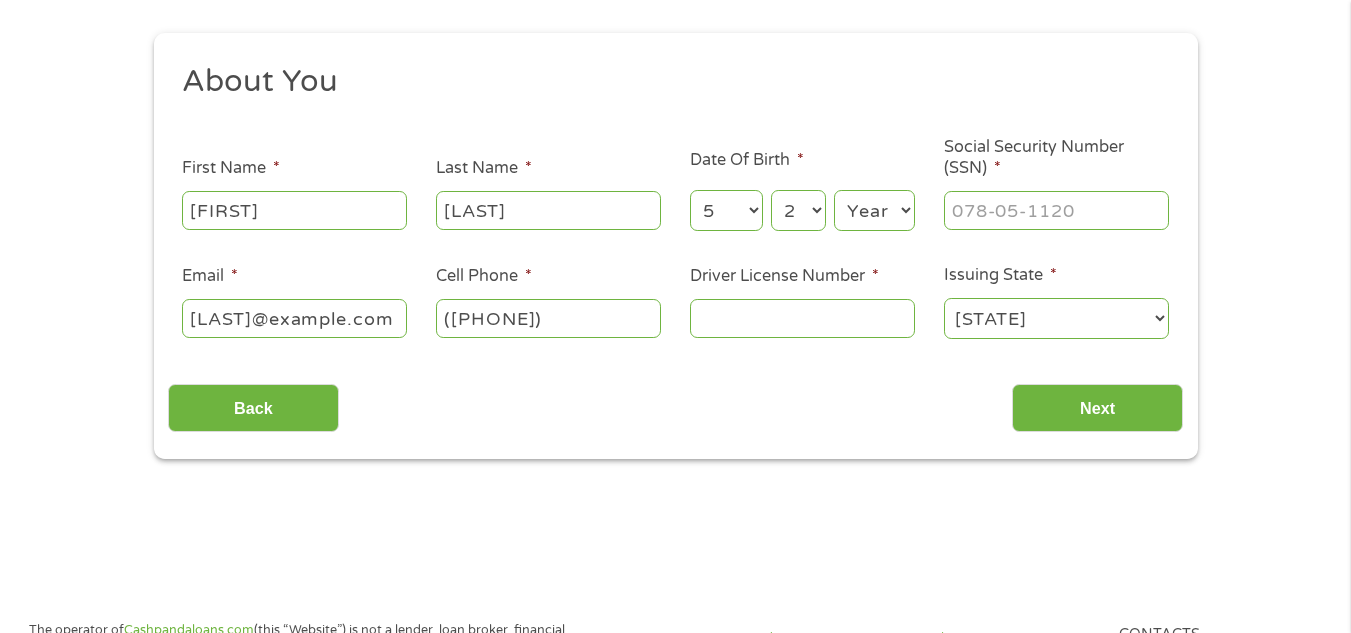 click on "Day 1 2 3 4 5 6 7 8 9 10 11 12 13 14 15 16 17 18 19 20 21 22 23 24 25 26 27 28 29 30 31" at bounding box center [798, 210] 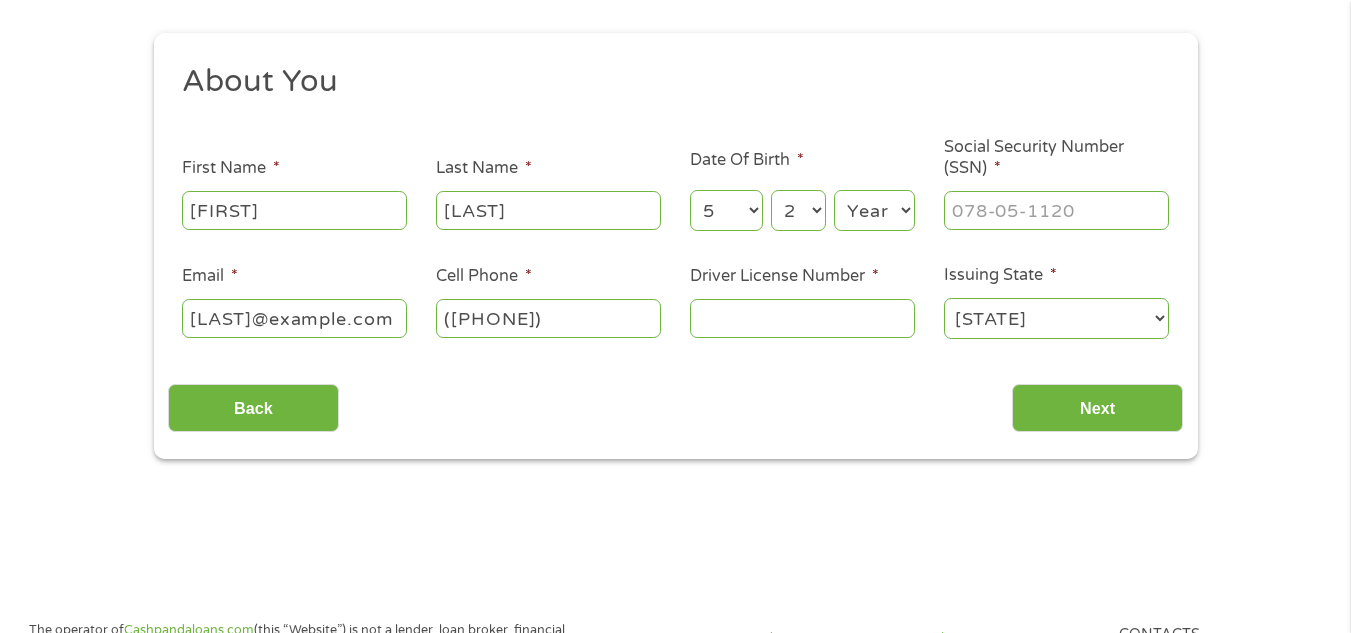 select on "1964" 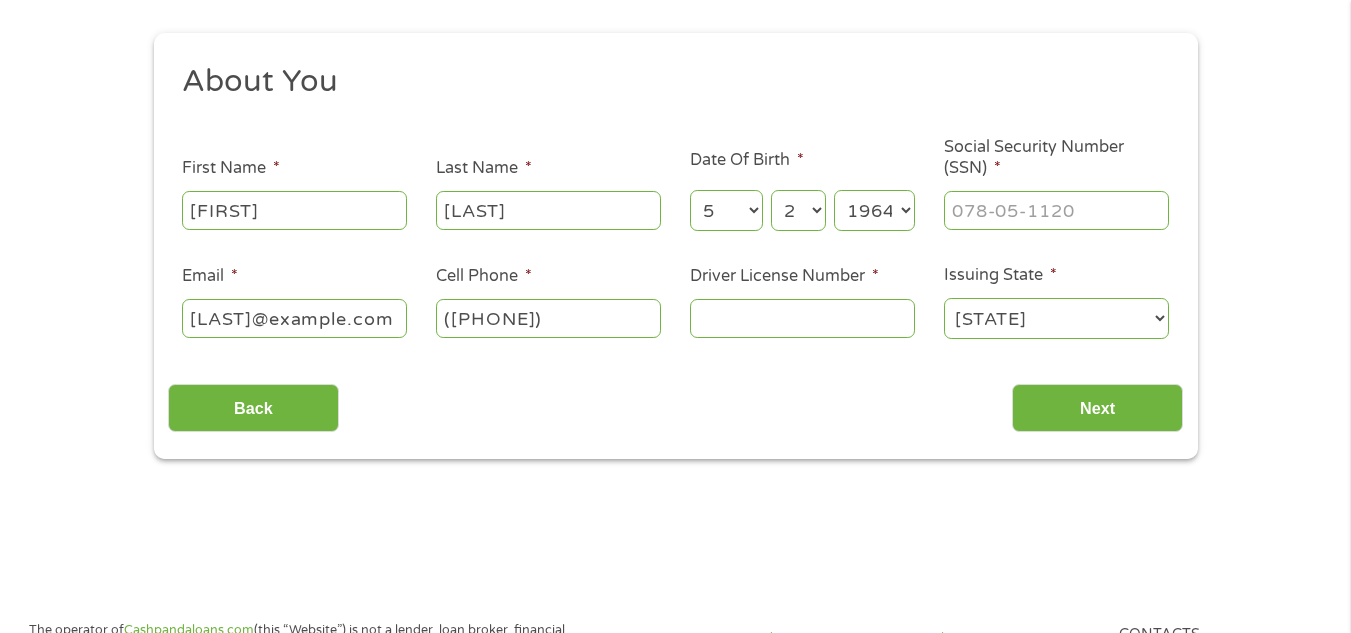click on "Year 2007 2006 2005 2004 2003 2002 2001 2000 1999 1998 1997 1996 1995 1994 1993 1992 1991 1990 1989 1988 1987 1986 1985 1984 1983 1982 1981 1980 1979 1978 1977 1976 1975 1974 1973 1972 1971 1970 1969 1968 1967 1966 1965 1964 1963 1962 1961 1960 1959 1958 1957 1956 1955 1954 1953 1952 1951 1950 1949 1948 1947 1946 1945 1944 1943 1942 1941 1940 1939 1938 1937 1936 1935 1934 1933 1932 1931 1930 1929 1928 1927 1926 1925 1924 1923 1922 1921 1920" at bounding box center [874, 210] 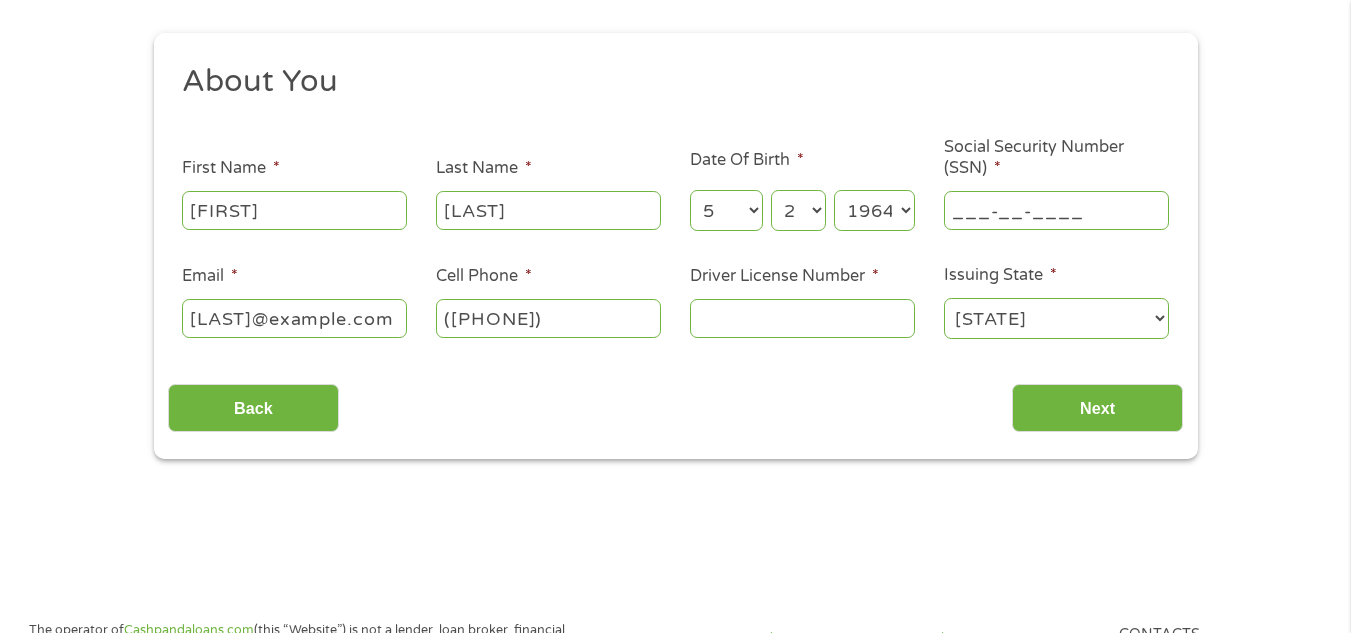 click on "___-__-____" at bounding box center (1056, 210) 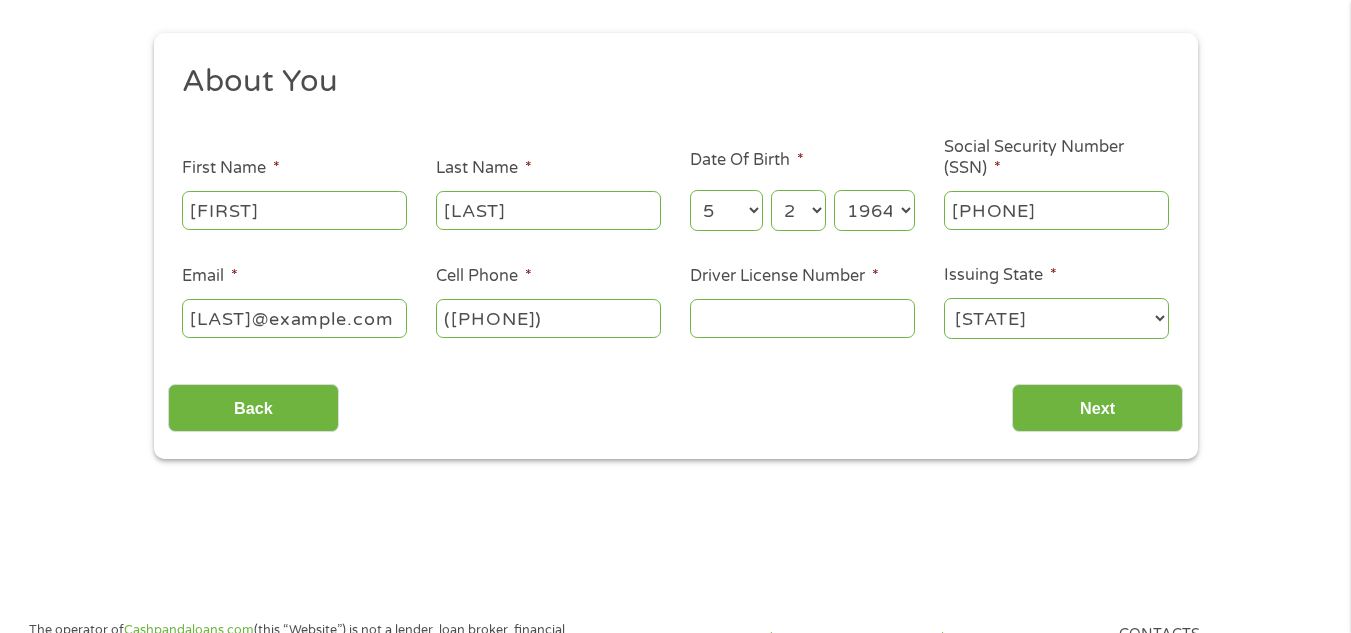 type on "[PHONE]" 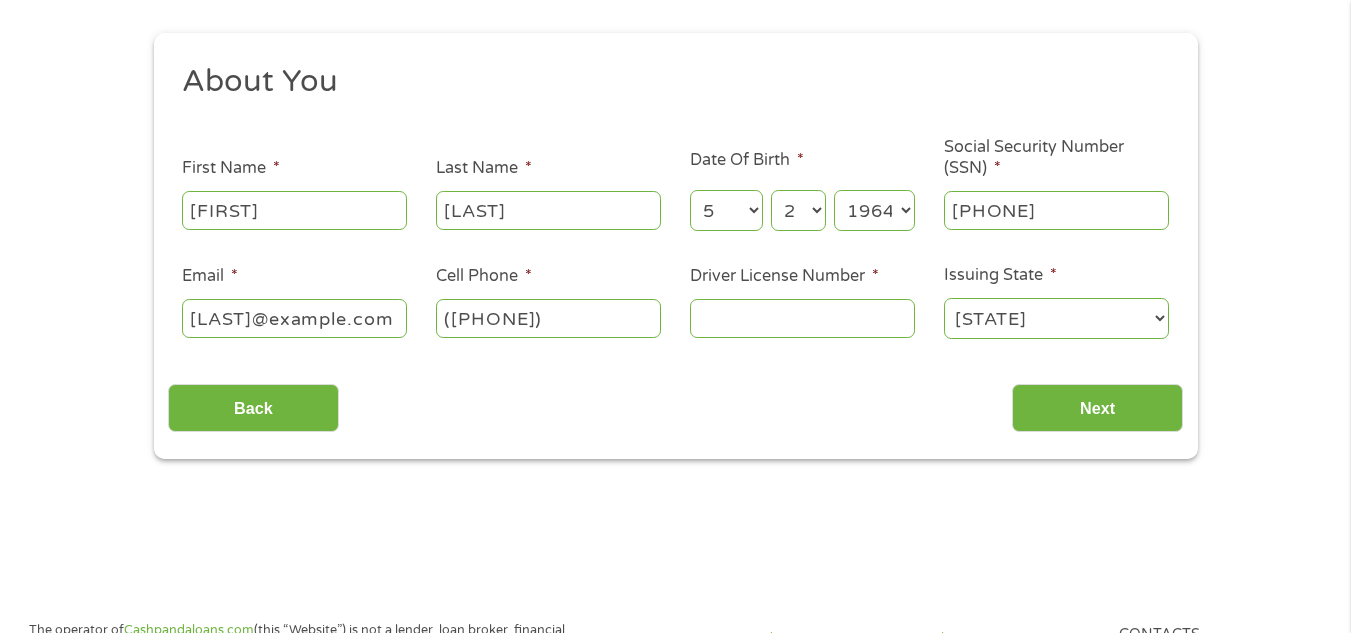 click on "Driver License Number *" at bounding box center (802, 318) 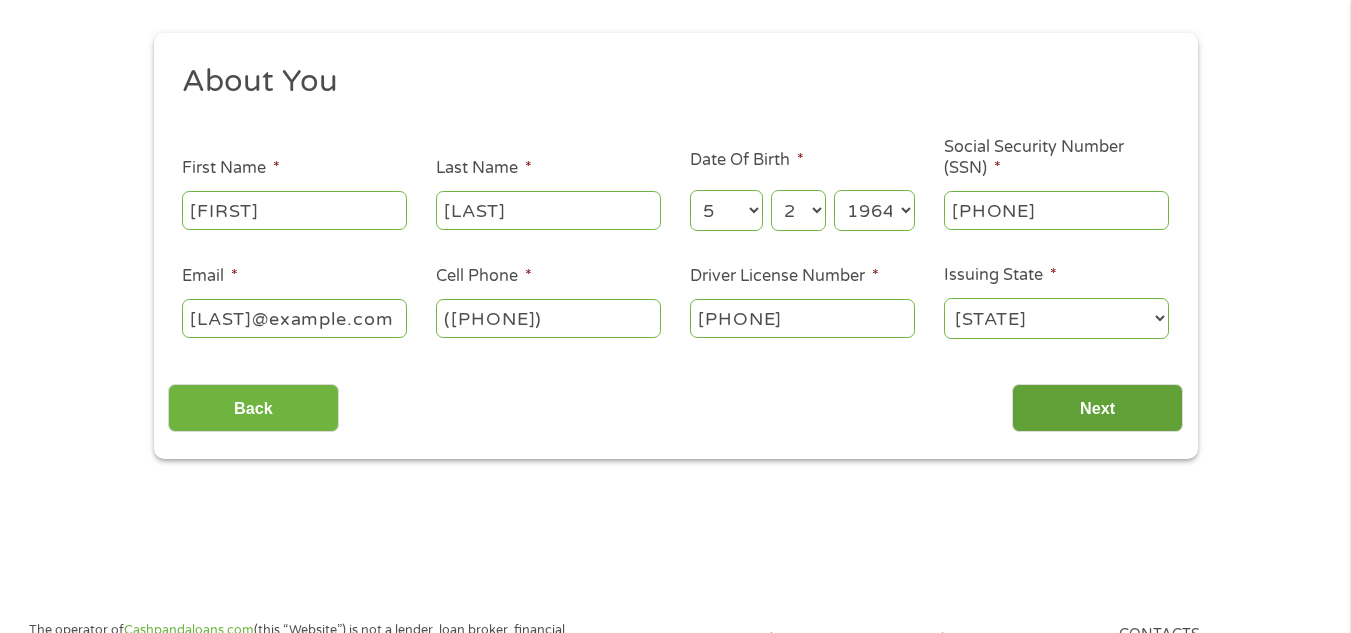 type on "[PHONE]" 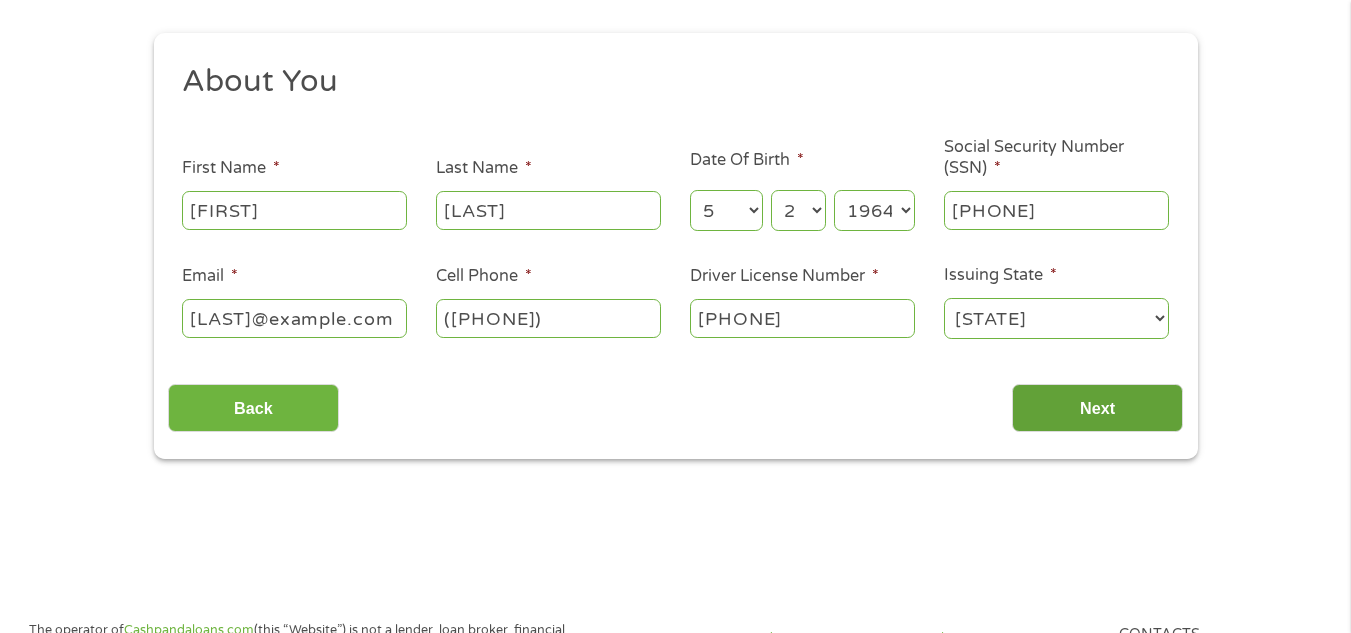 scroll, scrollTop: 8, scrollLeft: 8, axis: both 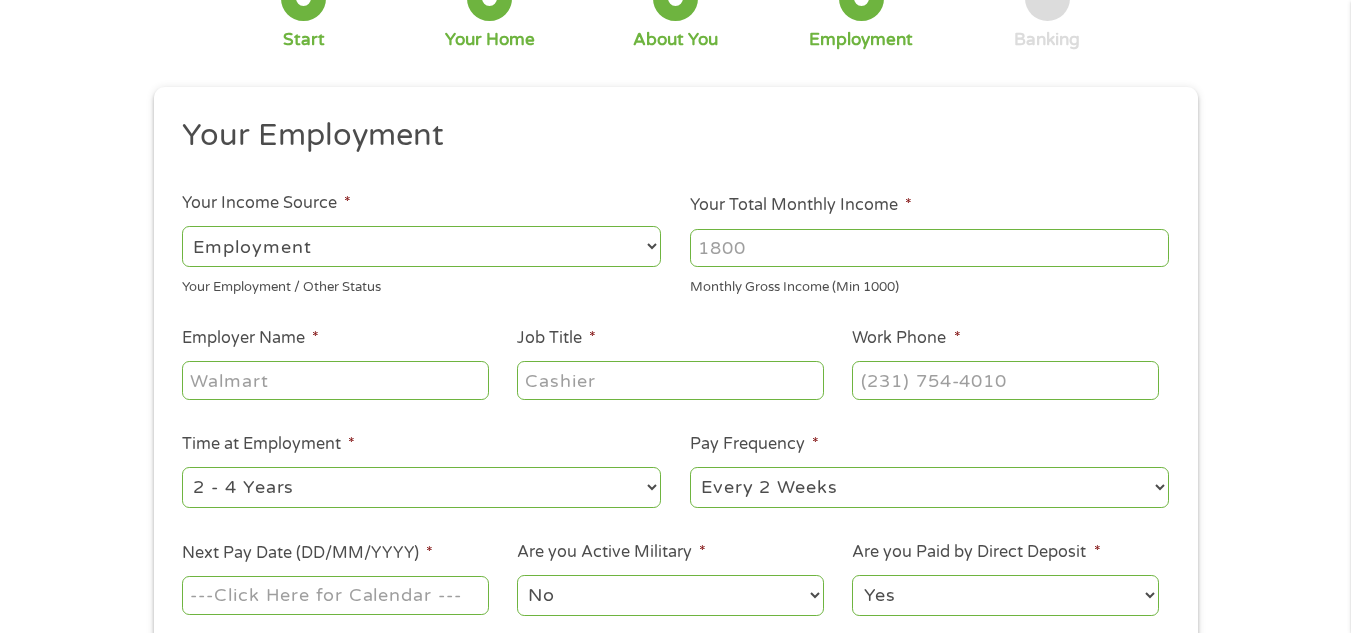 click on "--- Choose one --- Employment Self Employed Benefits" at bounding box center (421, 246) 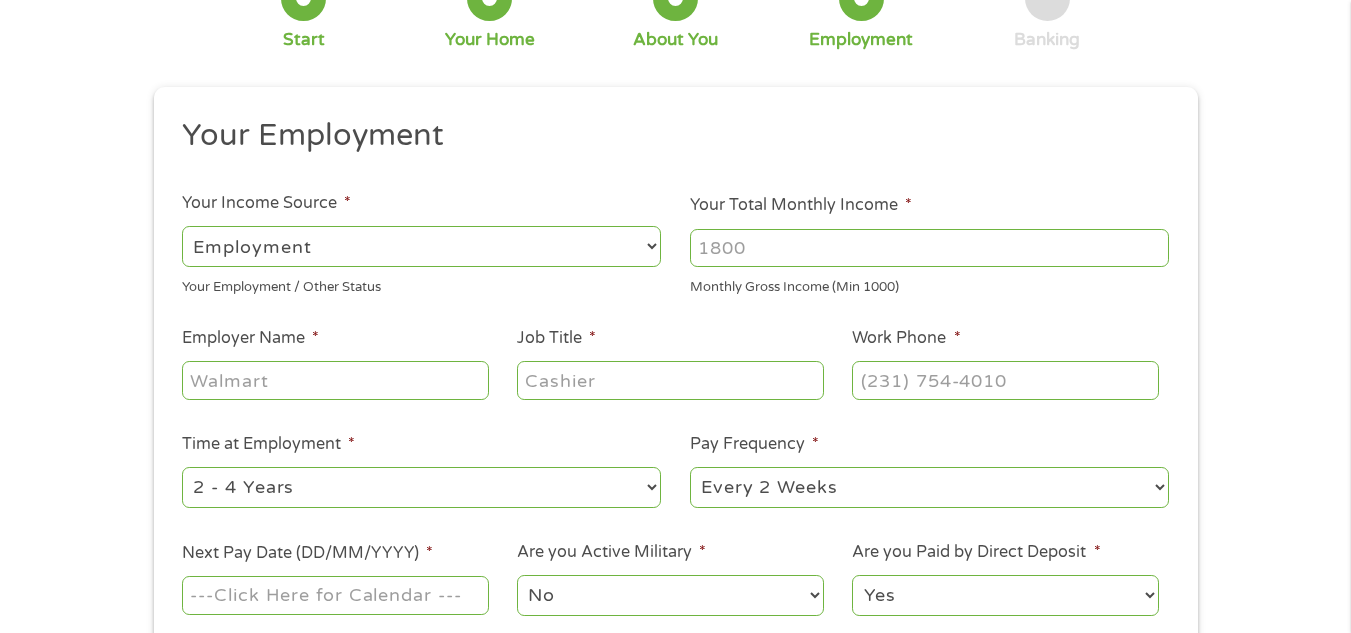 select on "selfEmployed" 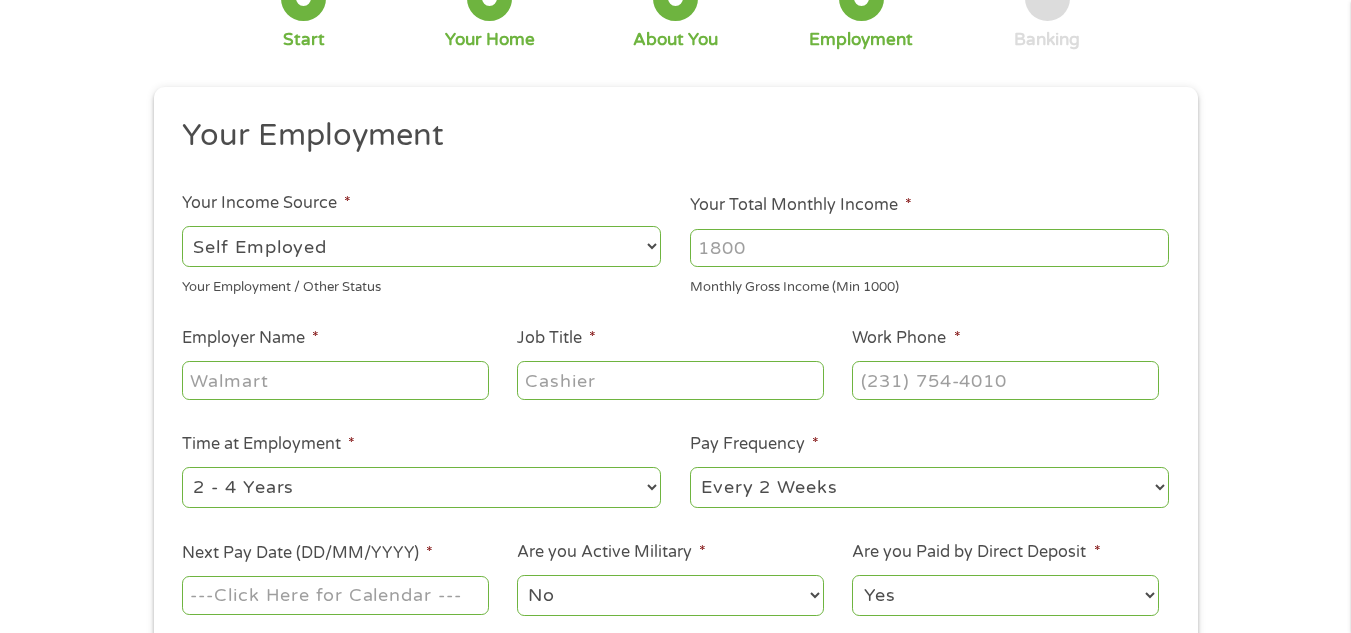 click on "--- Choose one --- Employment Self Employed Benefits" at bounding box center [421, 246] 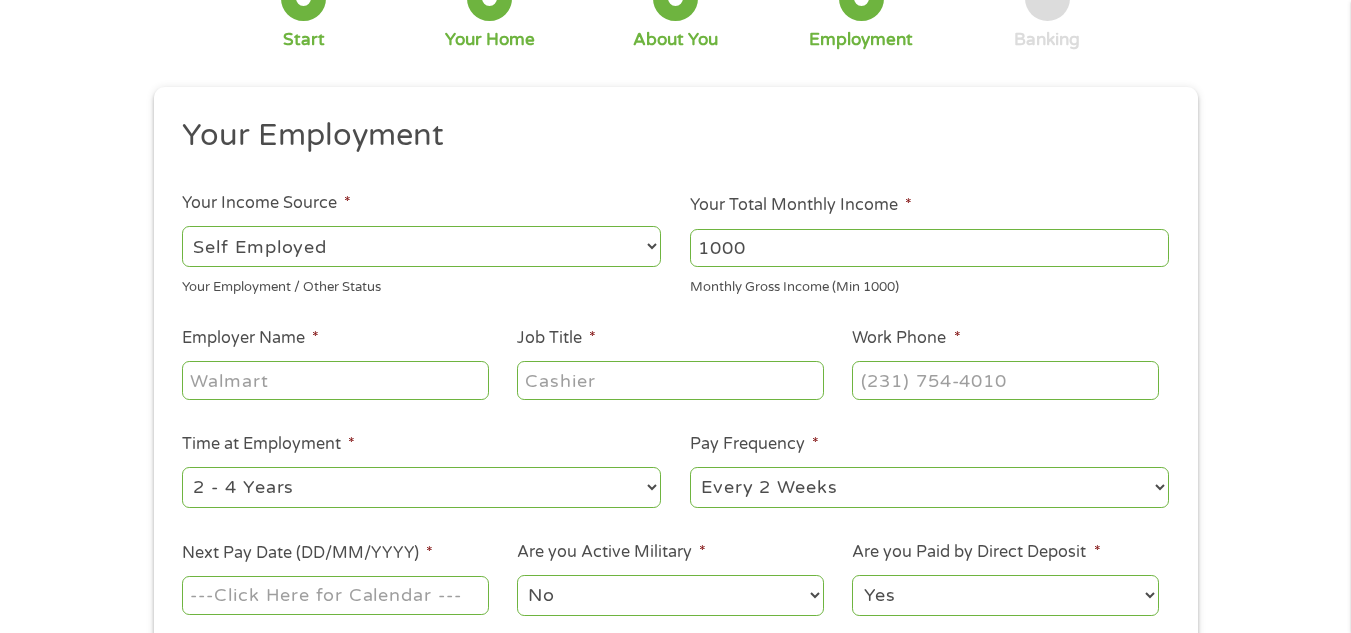 click on "1000" at bounding box center (929, 248) 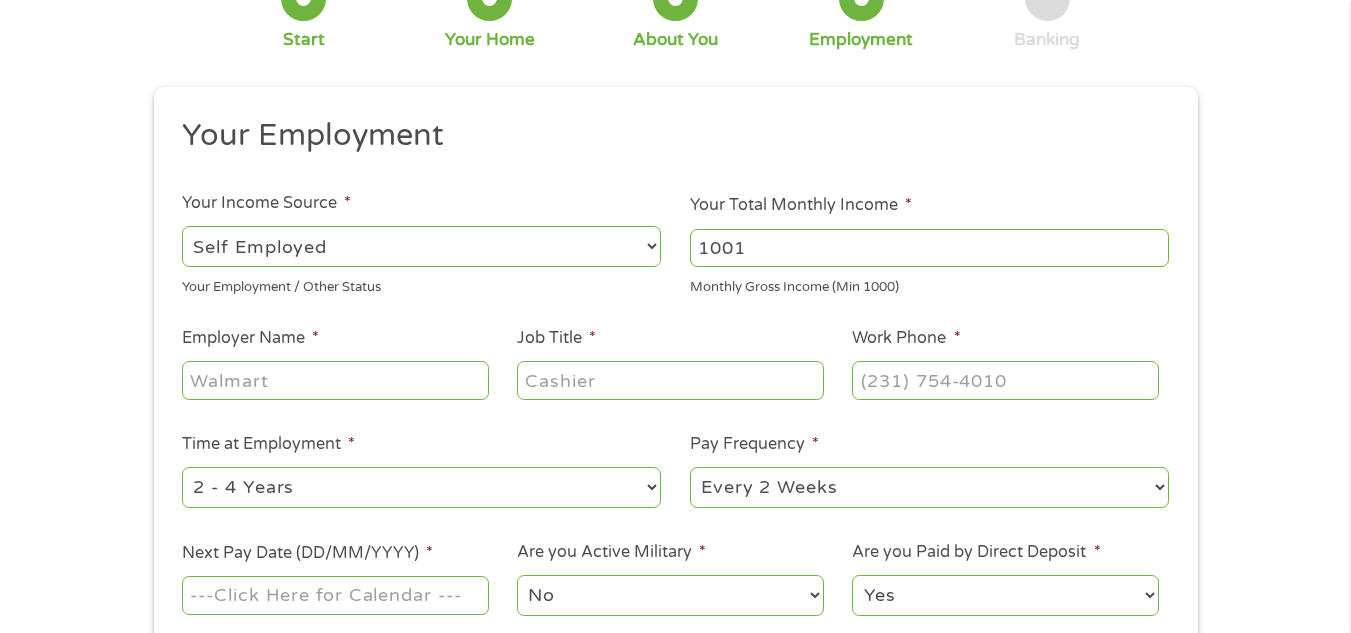 click on "1001" at bounding box center [929, 248] 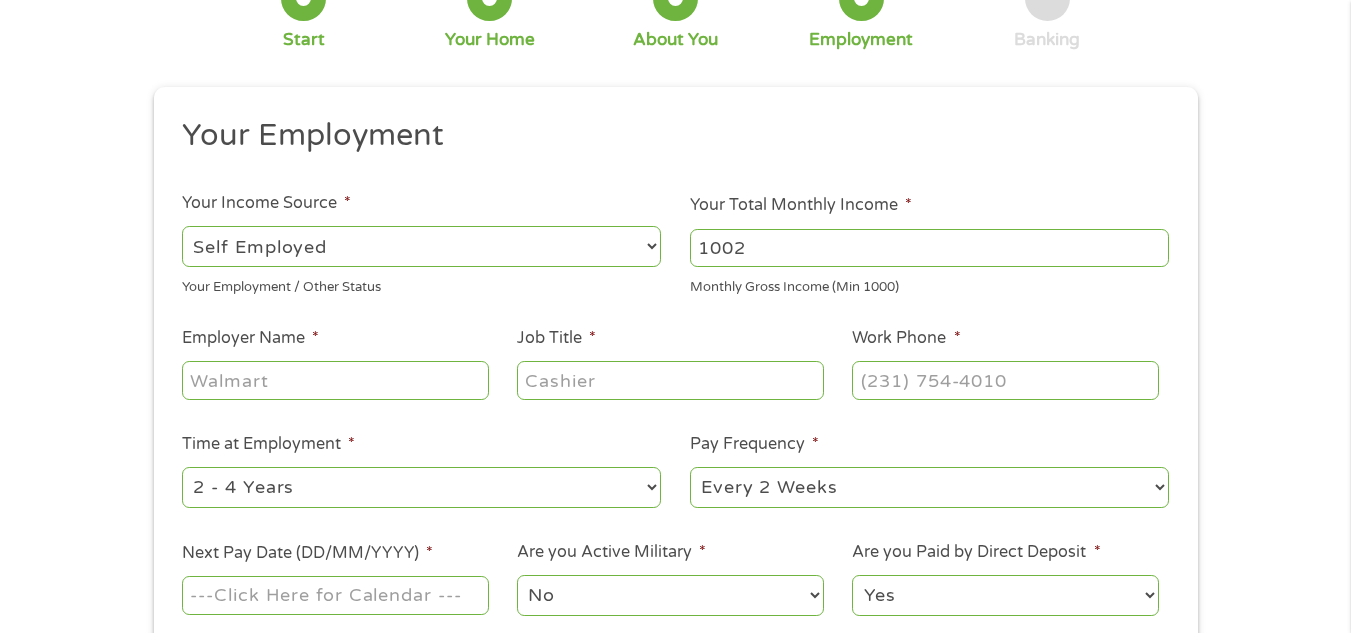 click on "1002" at bounding box center [929, 248] 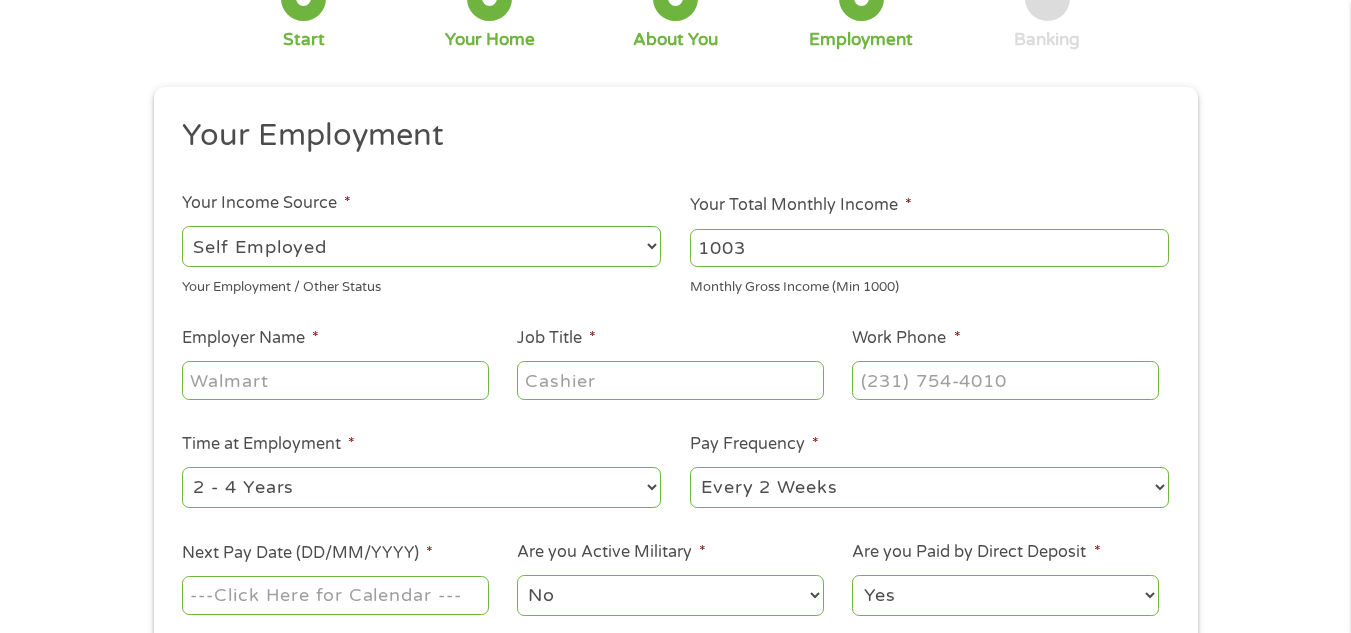 click on "1003" at bounding box center (929, 248) 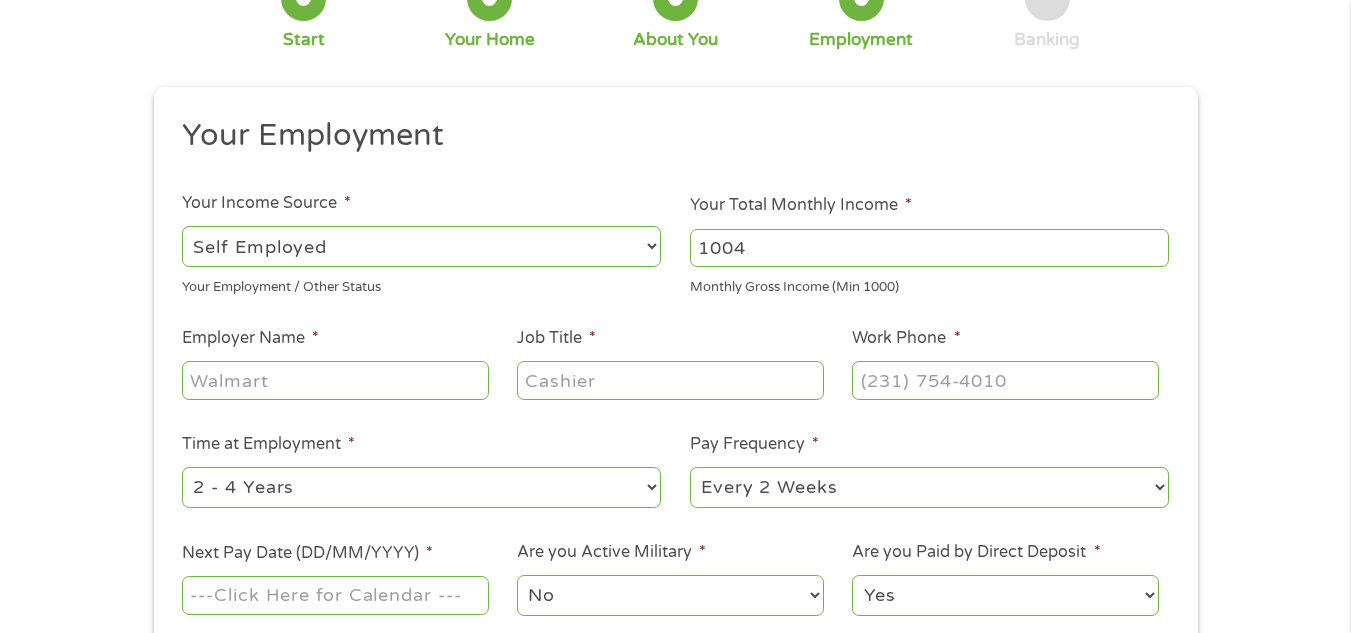 click on "1004" at bounding box center (929, 248) 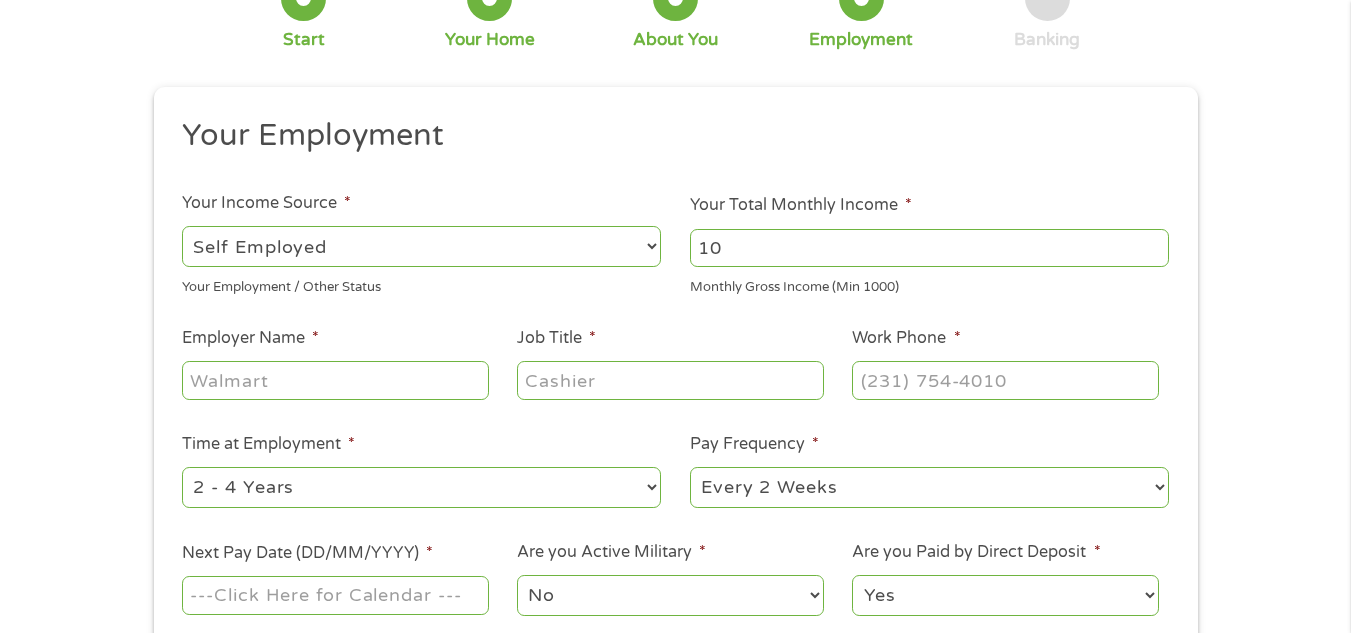 type on "1" 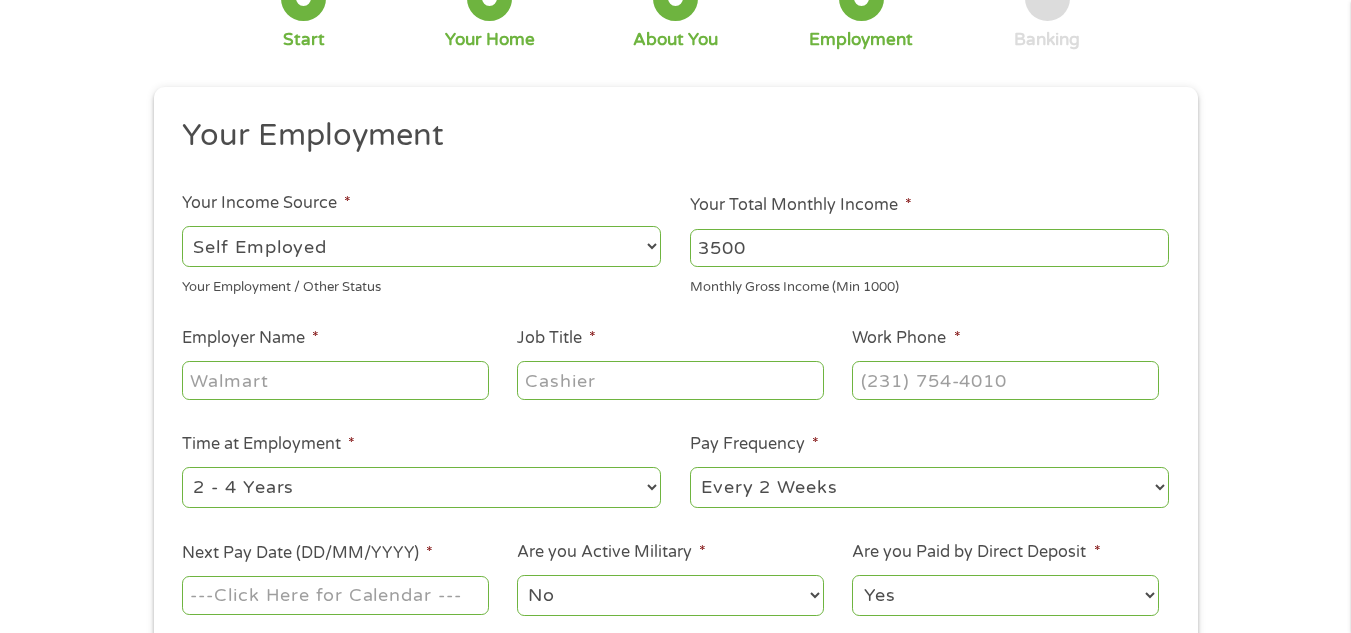 type on "3500" 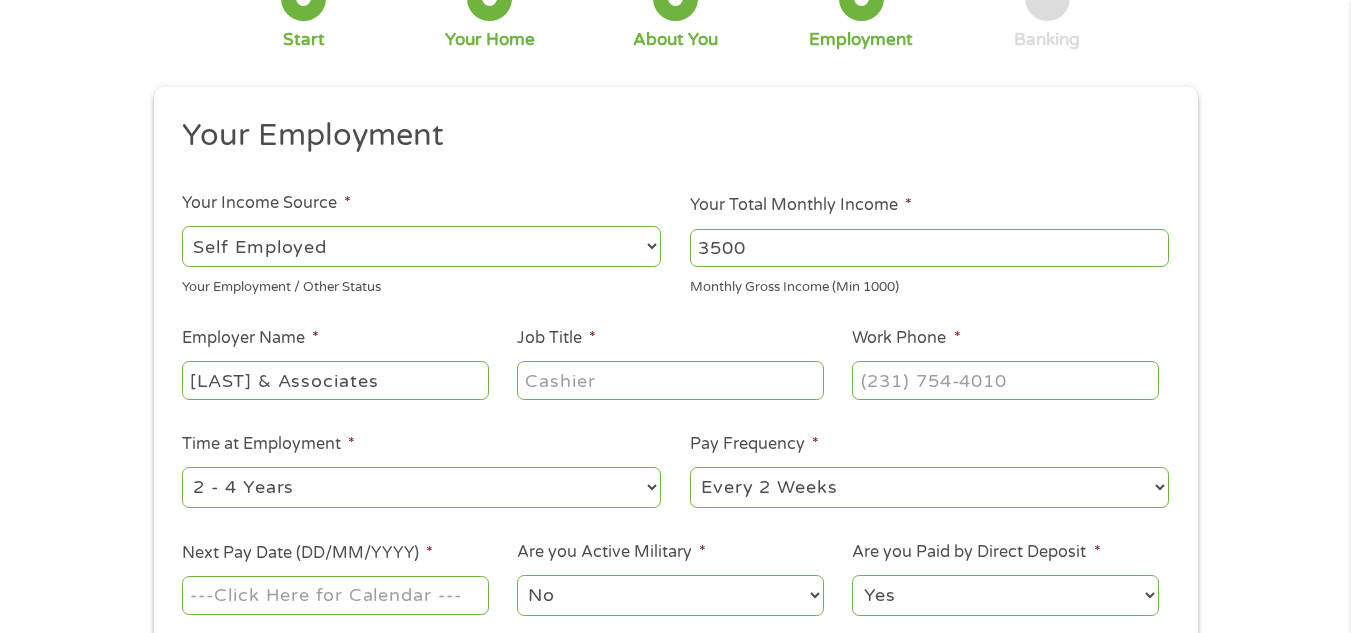 type on "[LAST] & Associates" 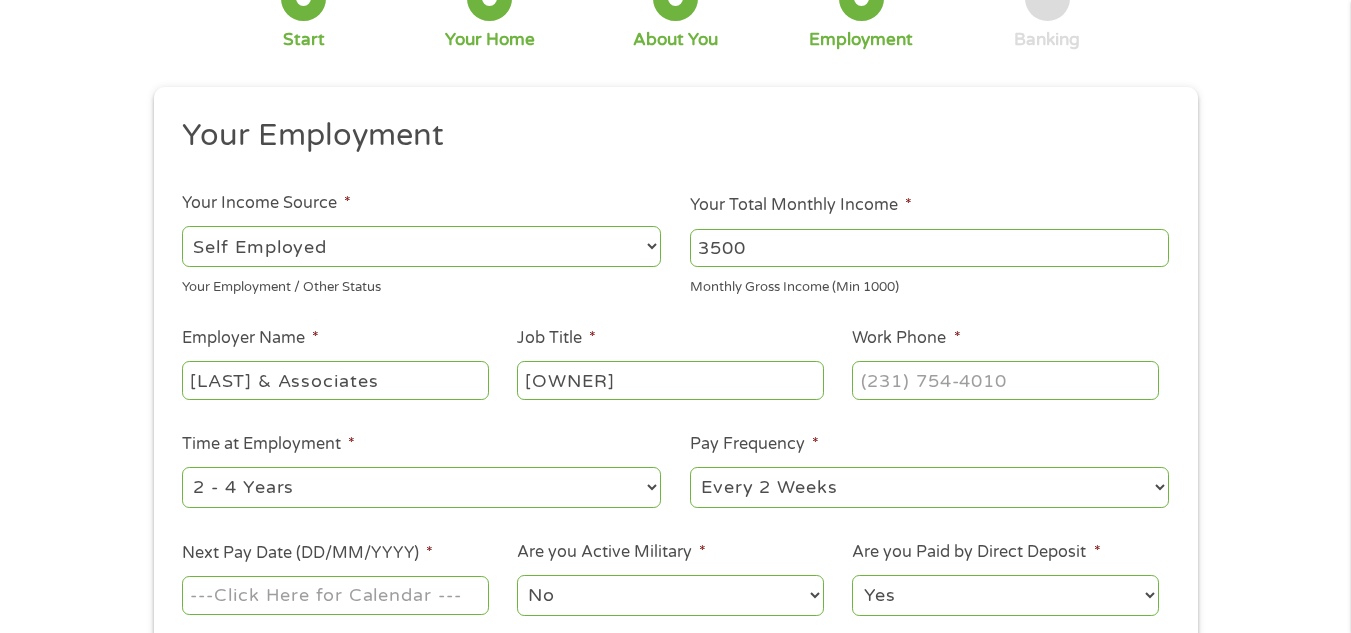 type on "[OWNER]" 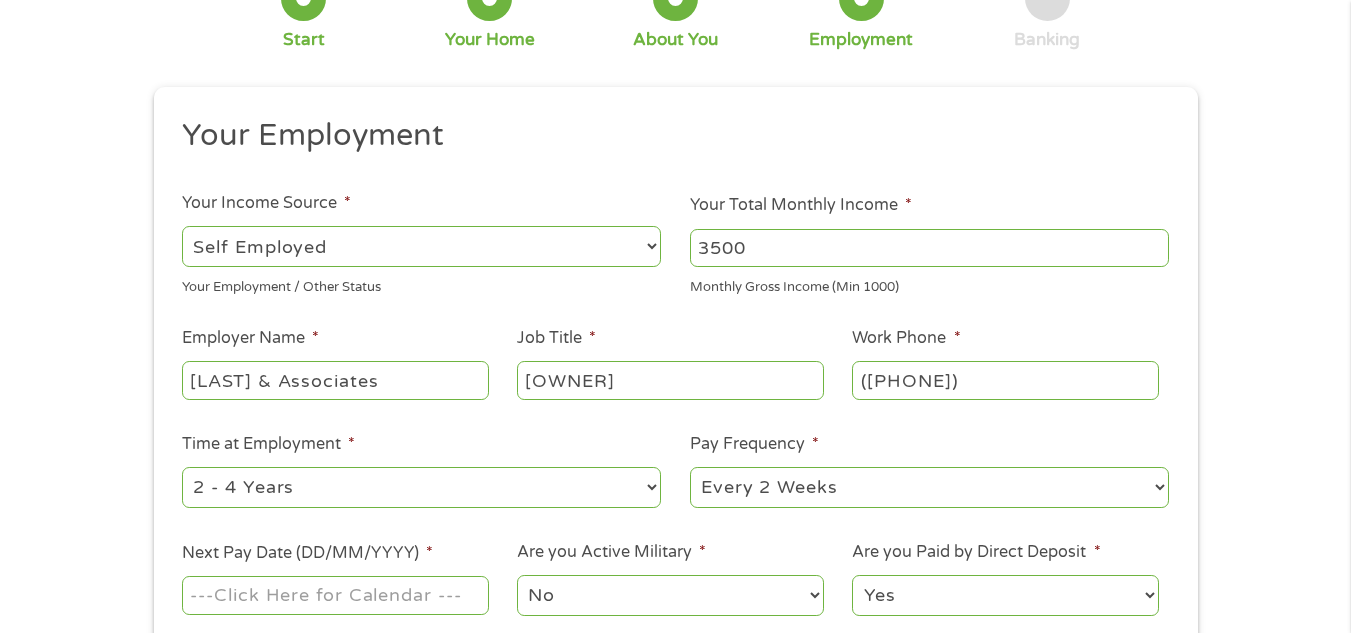type on "([PHONE])" 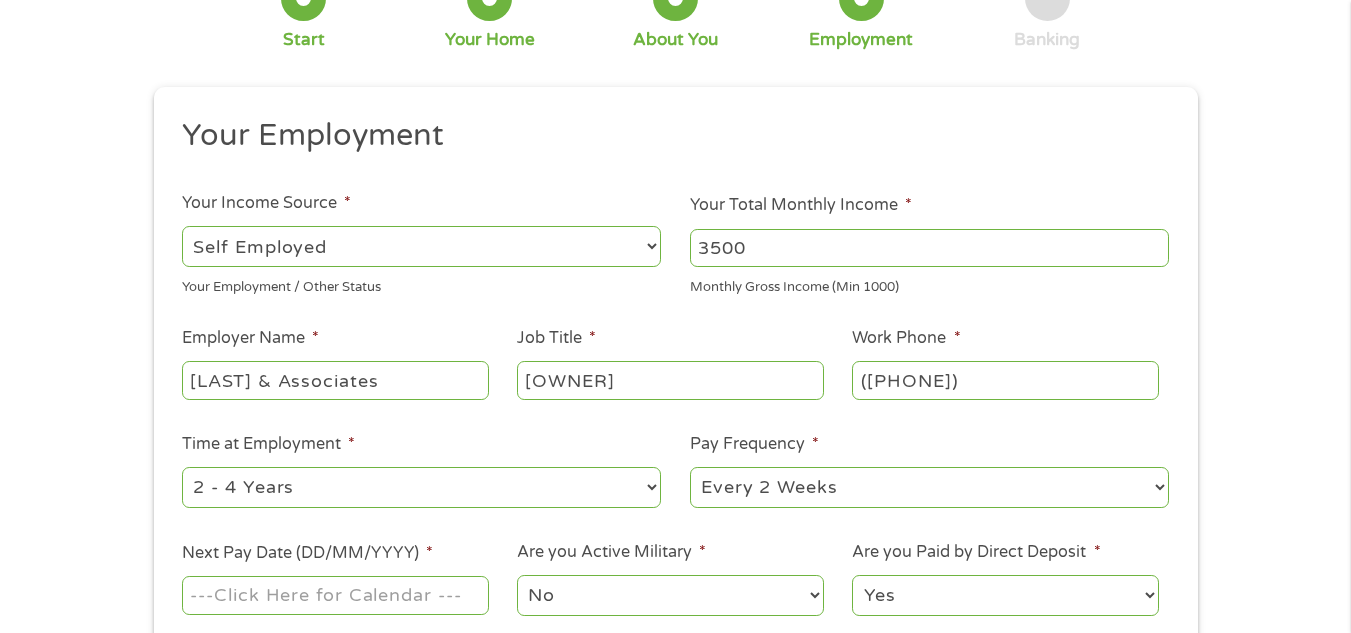 click on "--- Choose one --- 1 Year or less 1 - 2 Years 2 - 4 Years Over 4 Years" at bounding box center (421, 487) 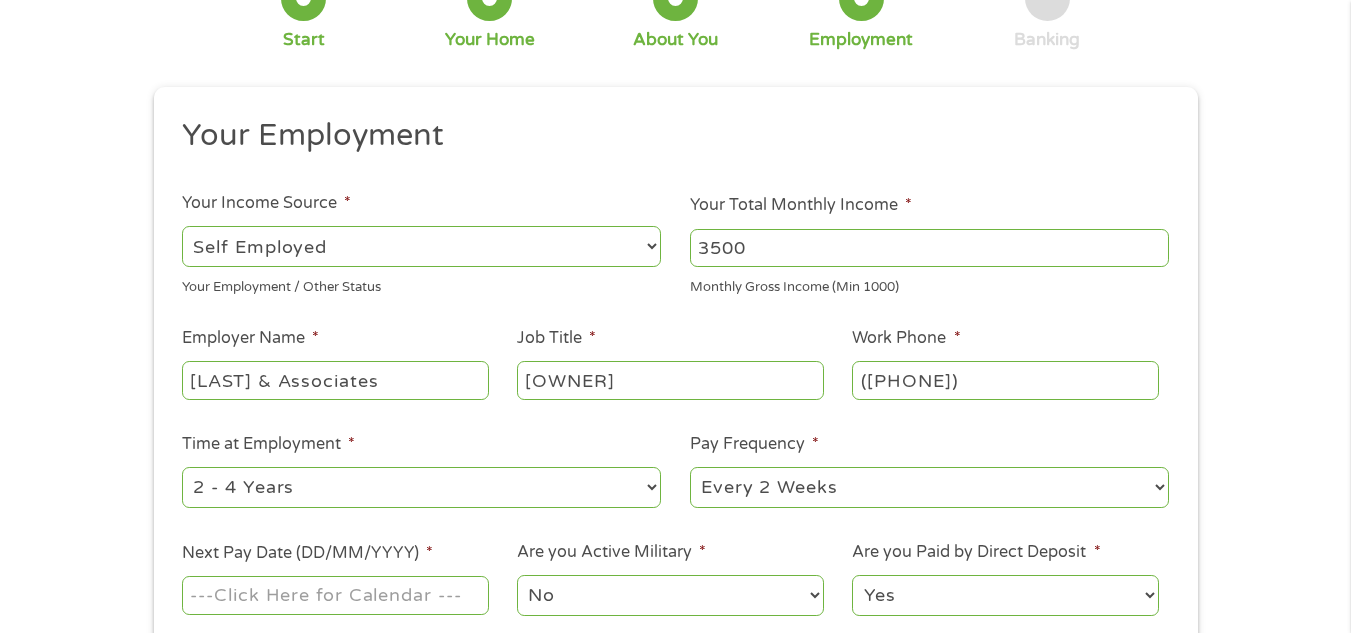 select on "60months" 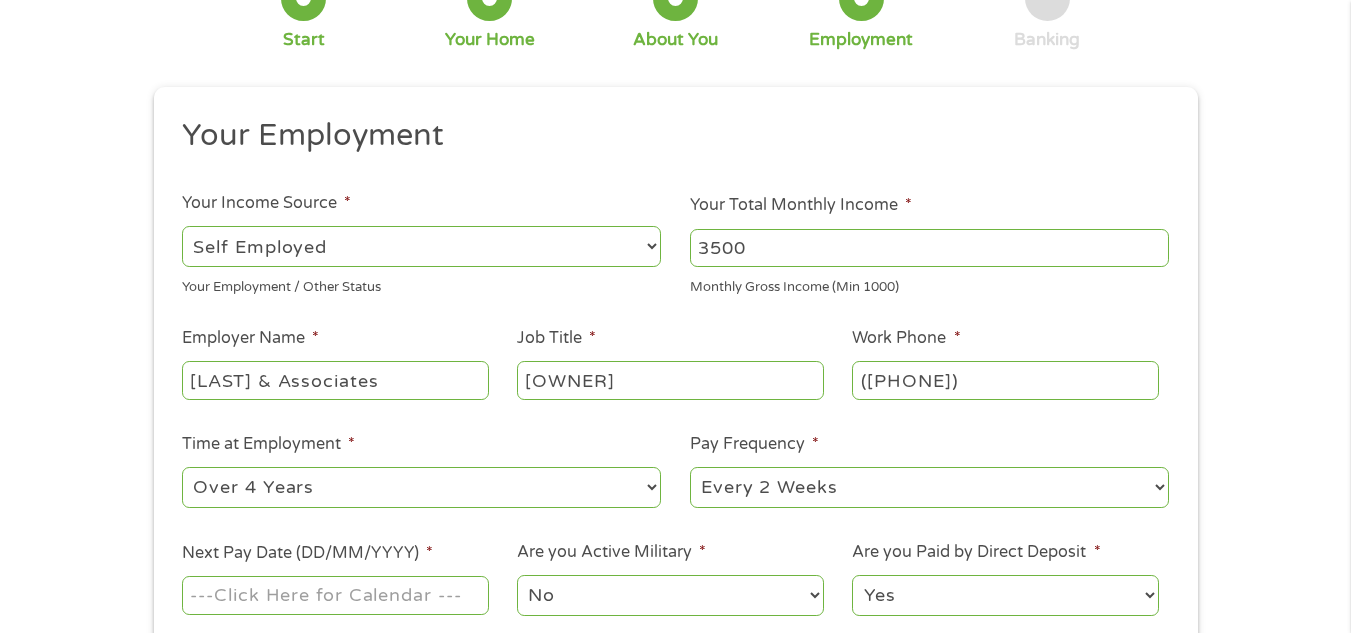 click on "--- Choose one --- 1 Year or less 1 - 2 Years 2 - 4 Years Over 4 Years" at bounding box center (421, 487) 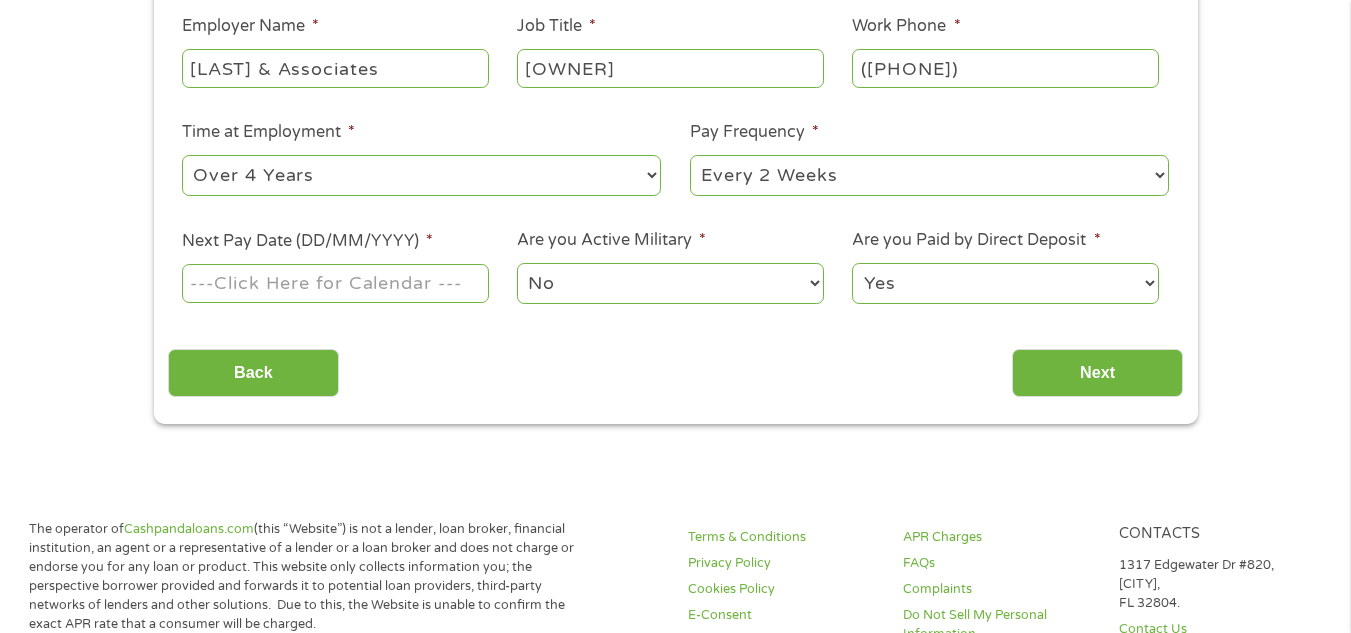 scroll, scrollTop: 469, scrollLeft: 0, axis: vertical 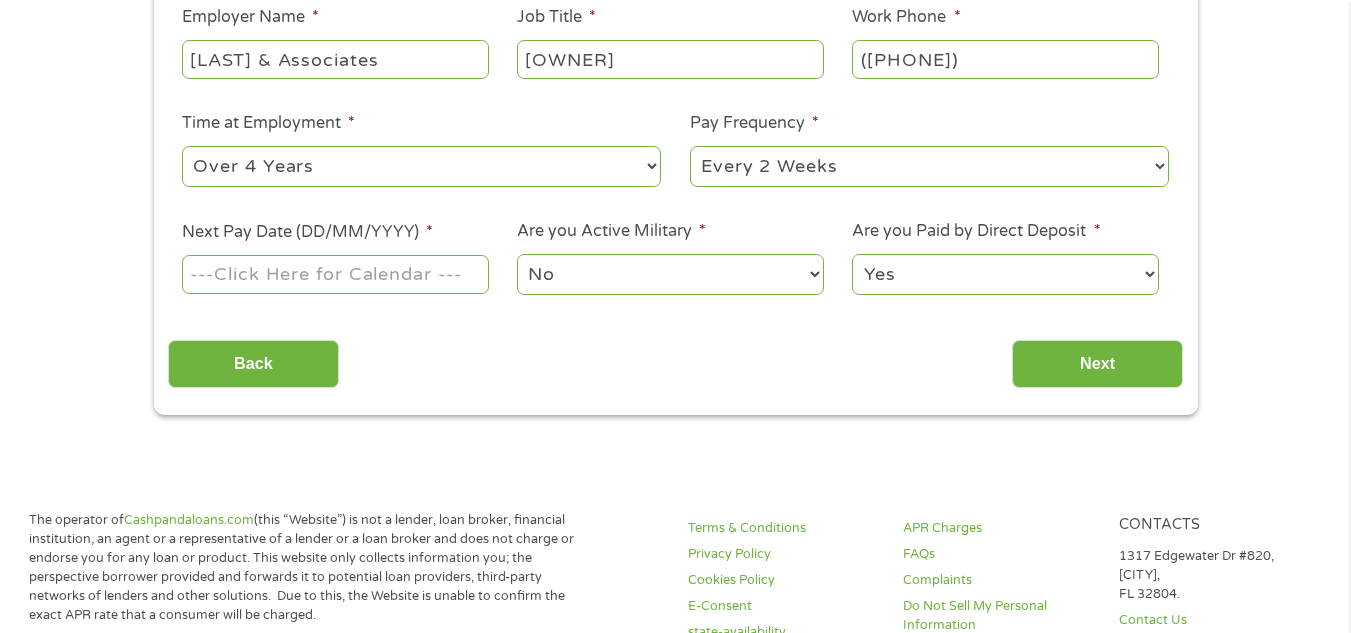 click on "--- Choose one --- Every 2 Weeks Every Week Monthly Semi-Monthly" at bounding box center (929, 166) 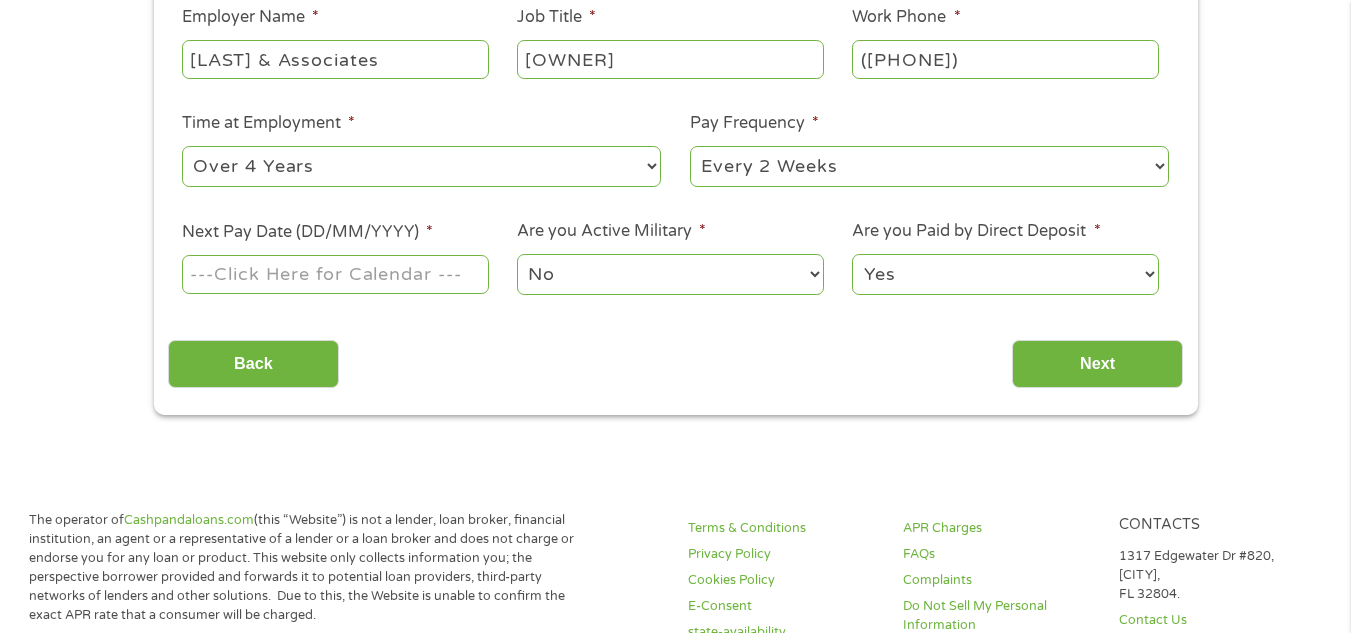 select on "monthly" 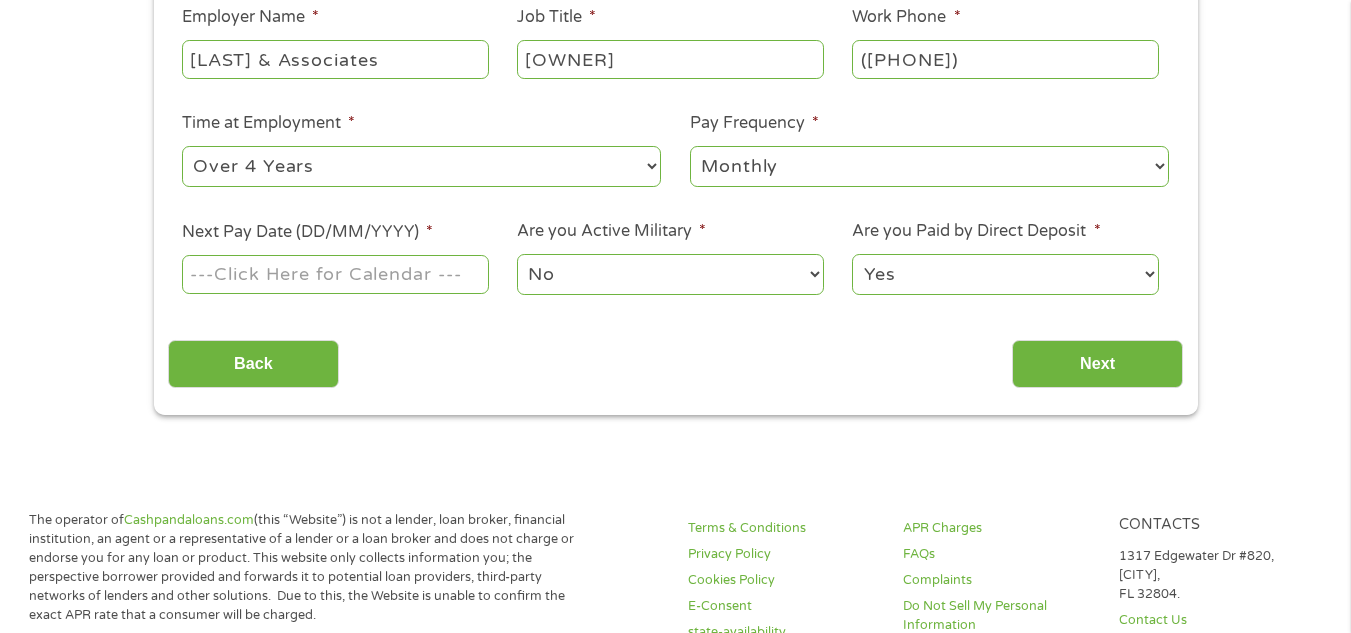 click on "--- Choose one --- Every 2 Weeks Every Week Monthly Semi-Monthly" at bounding box center [929, 166] 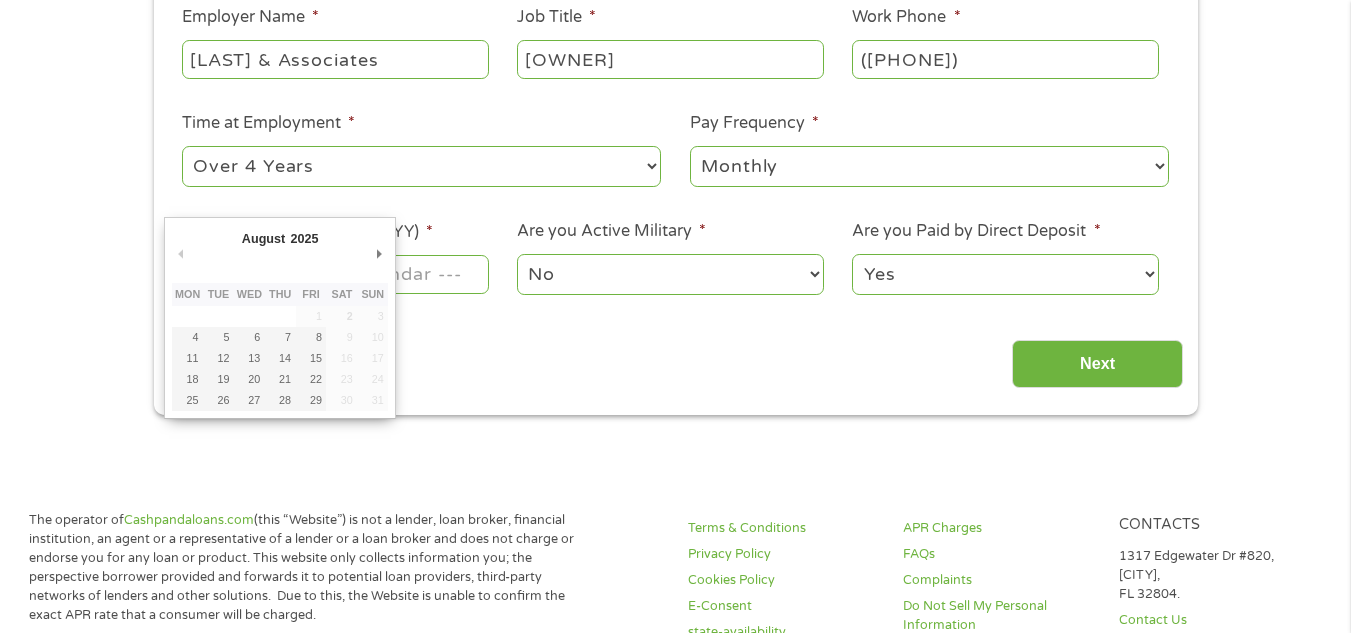 click on "This field is hidden when viewing the form gclid This field is hidden when viewing the form Referrer https://www.cashpandaloans.com/ This field is hidden when viewing the form Source This field is hidden when viewing the form Campaign This field is hidden when viewing the form Medium This field is hidden when viewing the form adgroup This field is hidden when viewing the form creative This field is hidden when viewing the form position This field is hidden when viewing the form keyword This field is hidden when viewing the form matchtype This field is hidden when viewing the form device network [EMAIL] quality score" at bounding box center [675, 791] 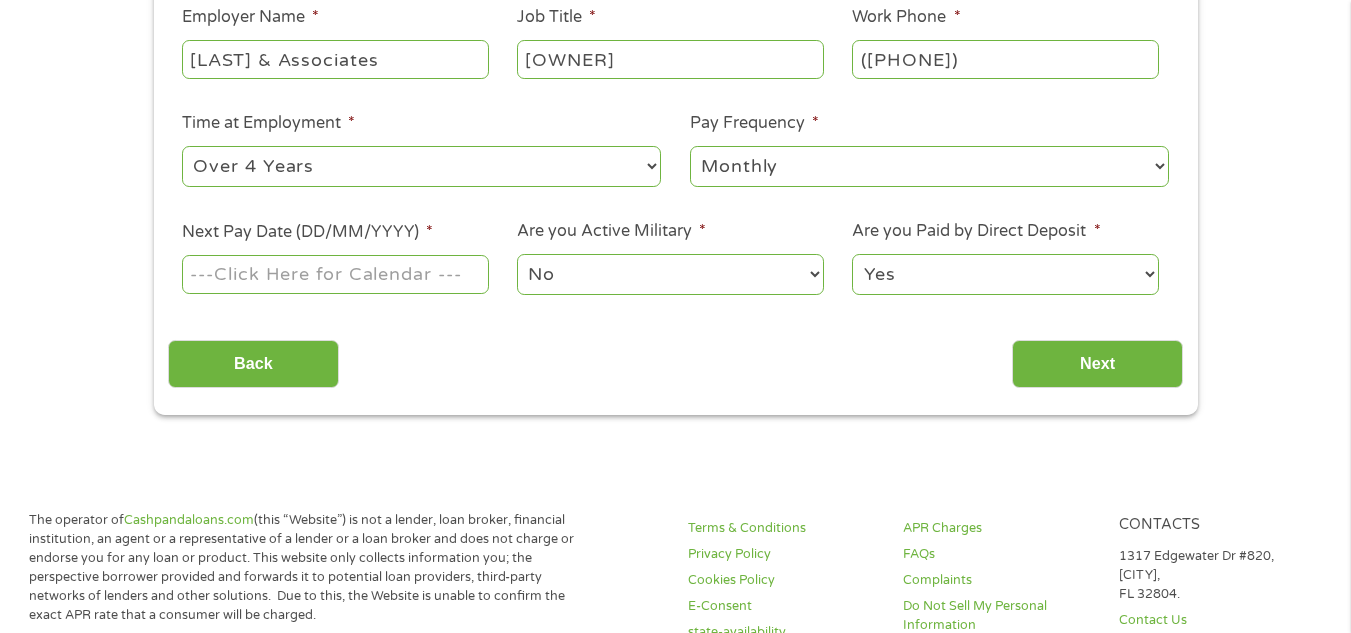 click on "Next Pay Date (DD/MM/YYYY) *" at bounding box center (335, 274) 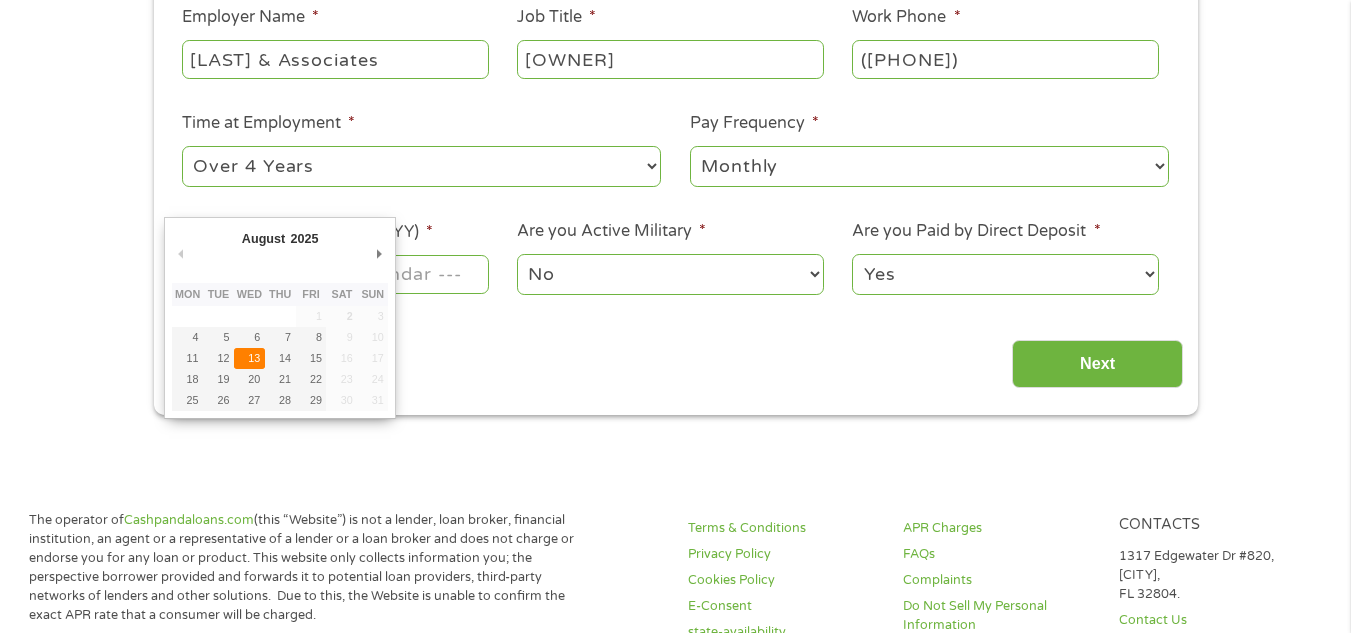 type on "[DATE]" 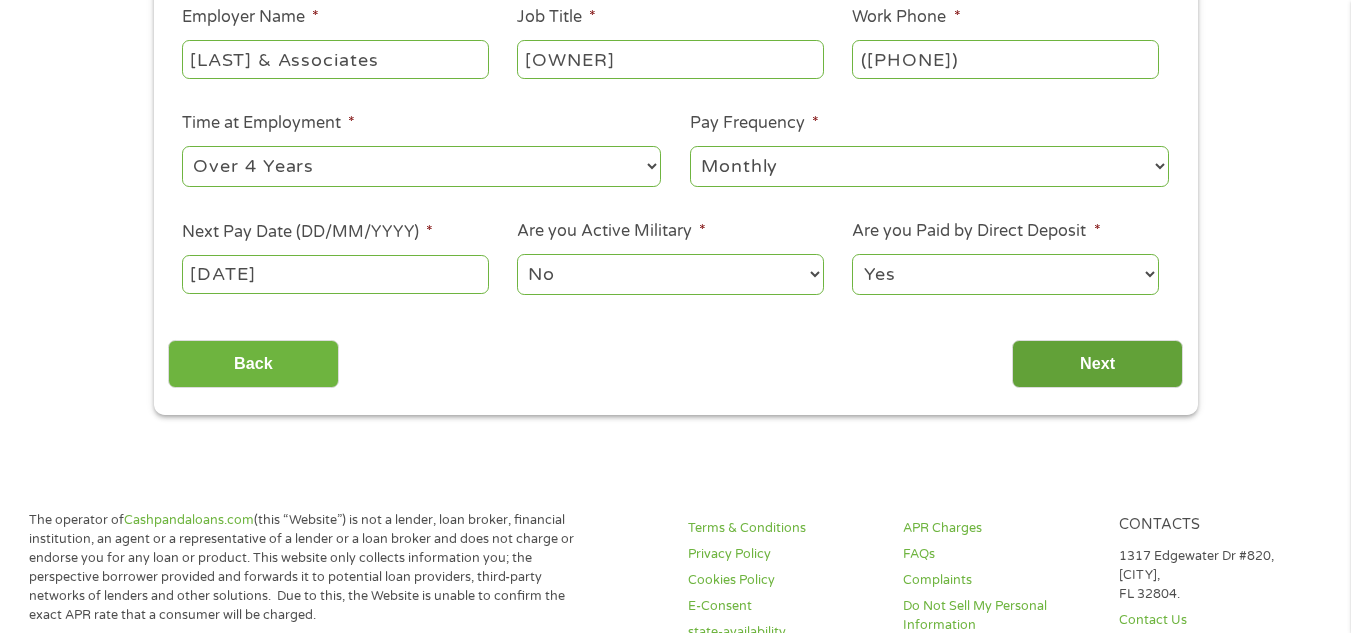 click on "Next" at bounding box center (1097, 364) 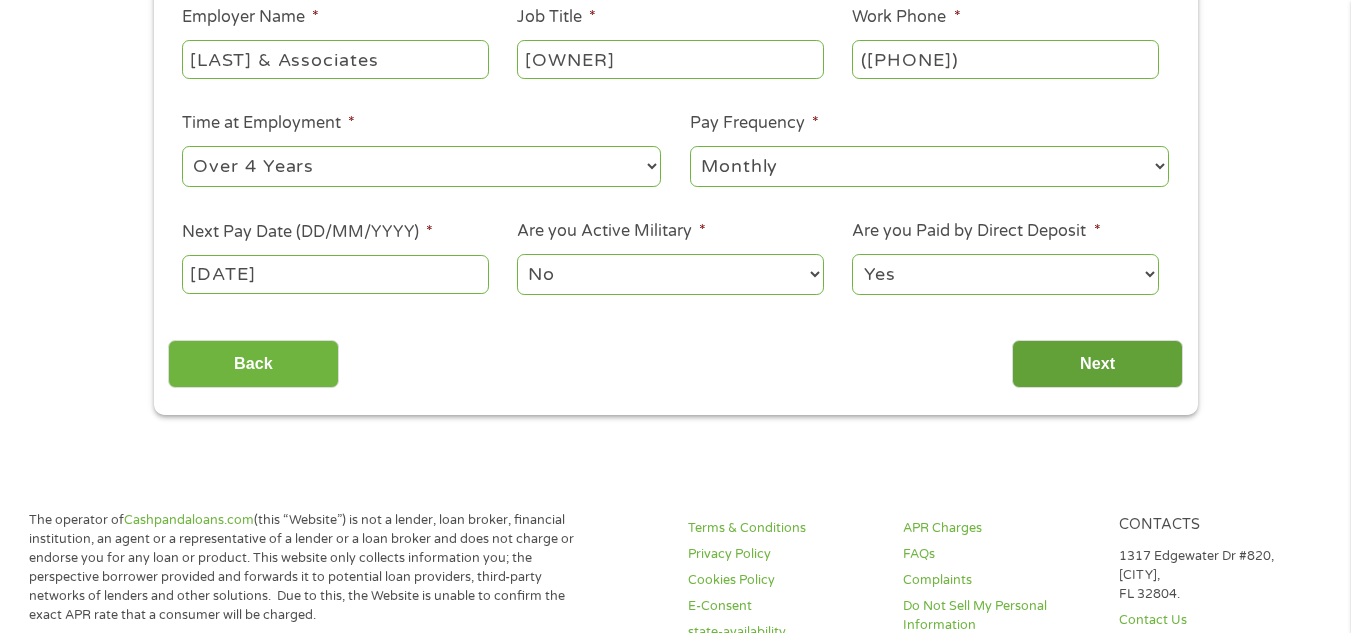 scroll, scrollTop: 8, scrollLeft: 8, axis: both 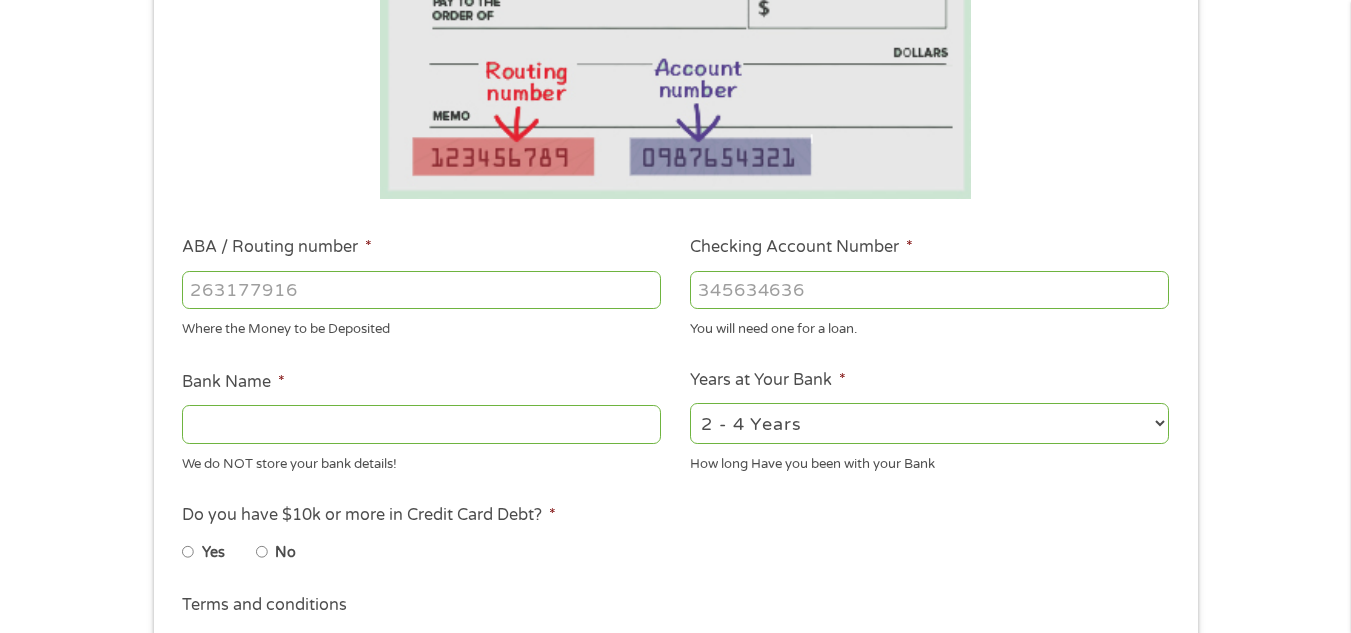 click on "ABA / Routing number *" at bounding box center (421, 290) 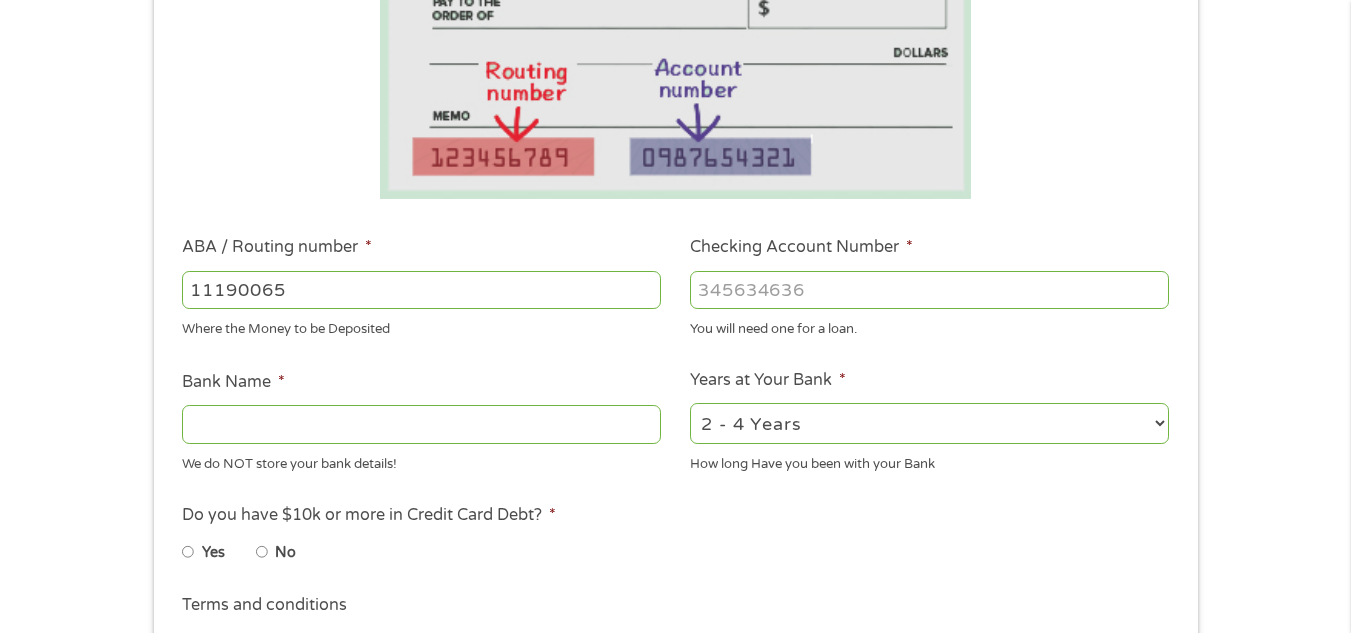 type on "111900659" 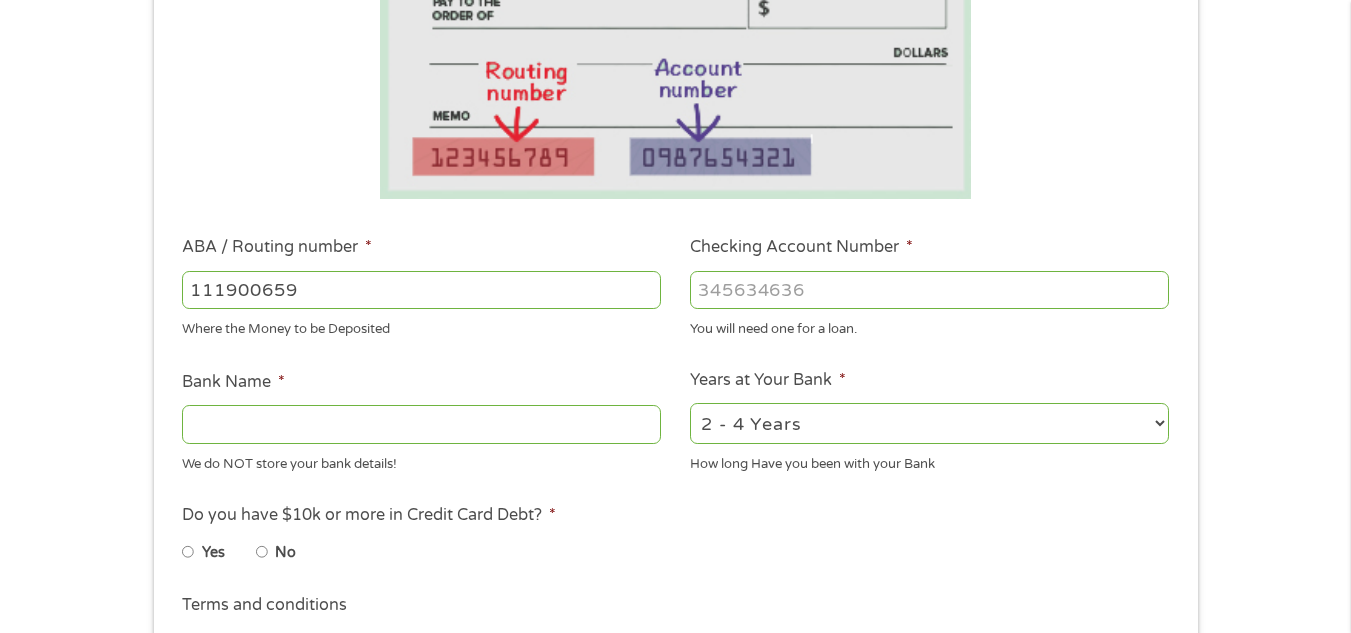 type on "WELLS FARGO BANK" 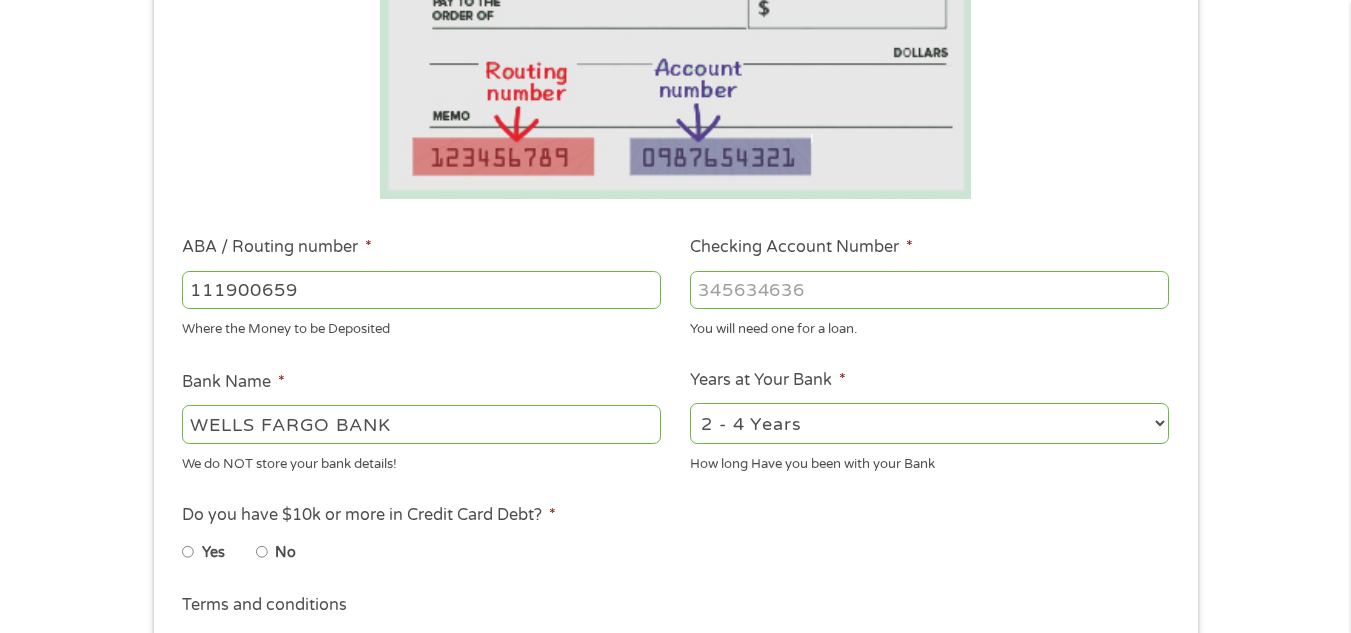 type on "111900659" 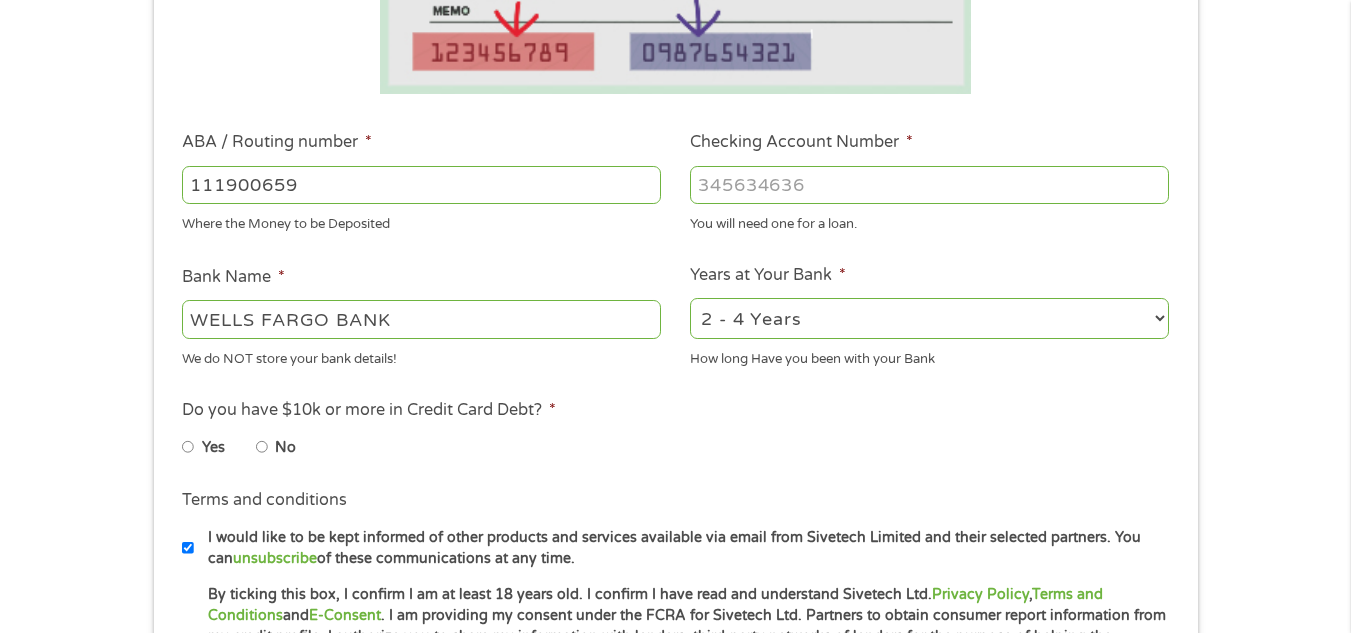 scroll, scrollTop: 576, scrollLeft: 0, axis: vertical 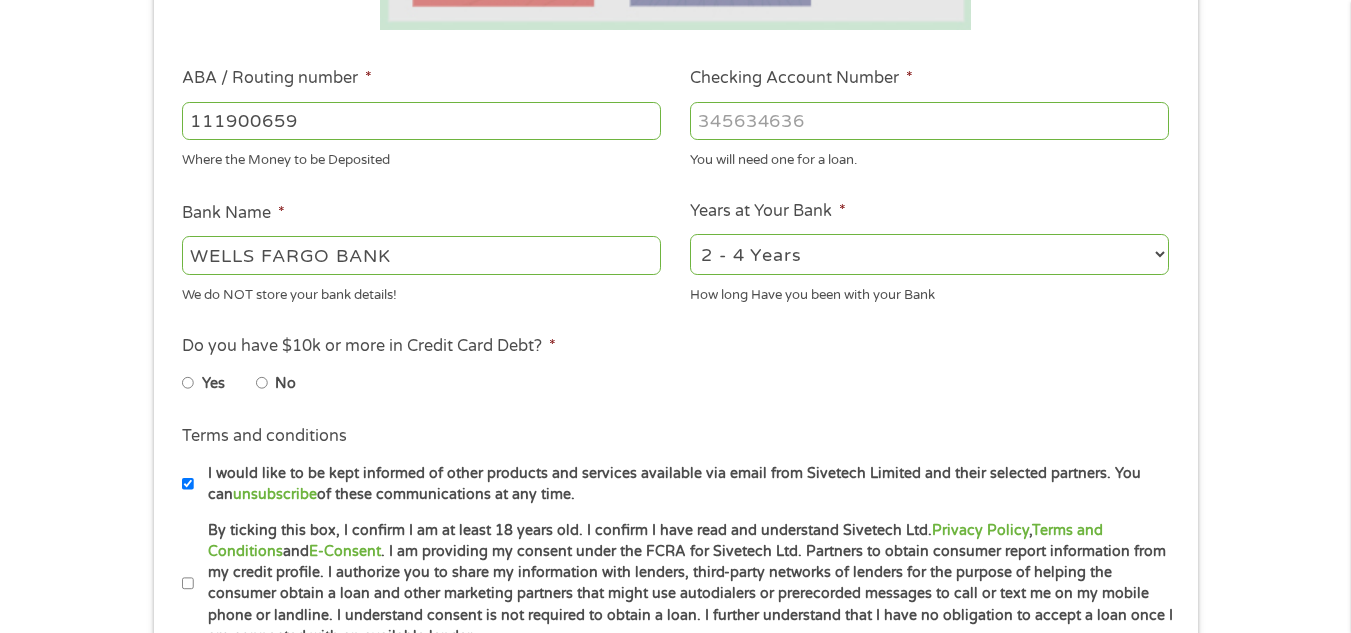 type on "[PHONE]" 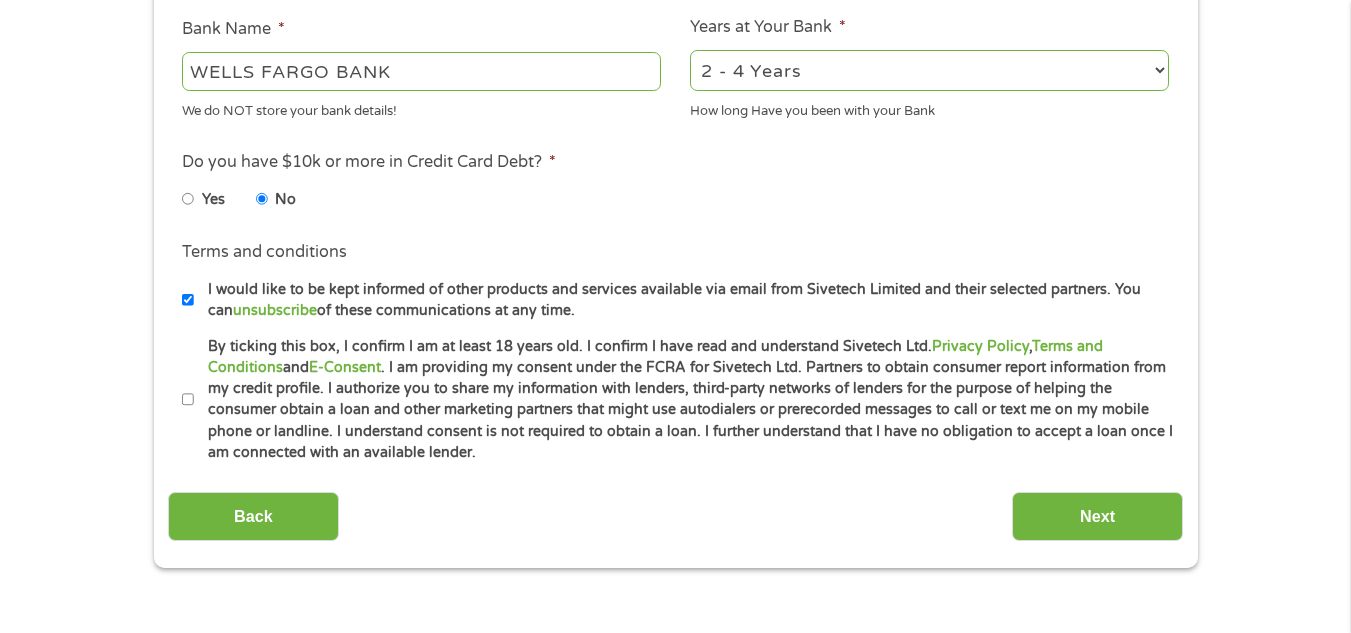 scroll, scrollTop: 805, scrollLeft: 0, axis: vertical 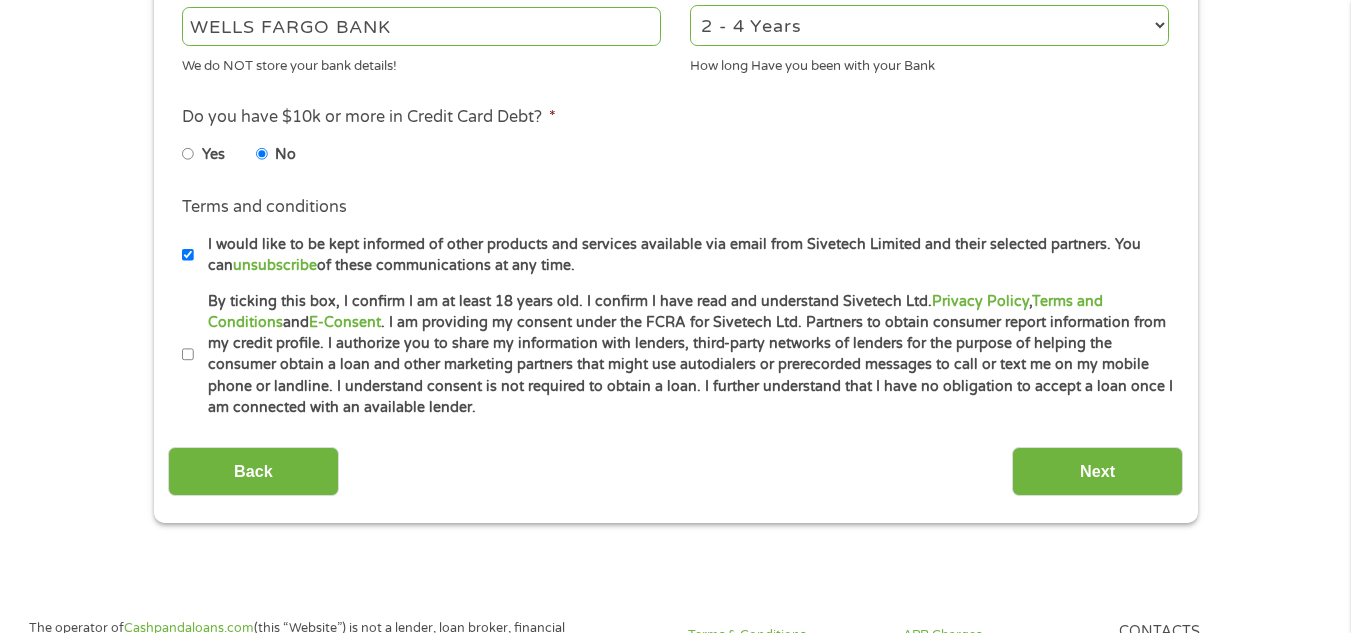 click on "I would like to be kept informed of other products and services available via email from Sivetech Limited and their selected partners. You can   unsubscribe   of these communications at any time." at bounding box center [188, 255] 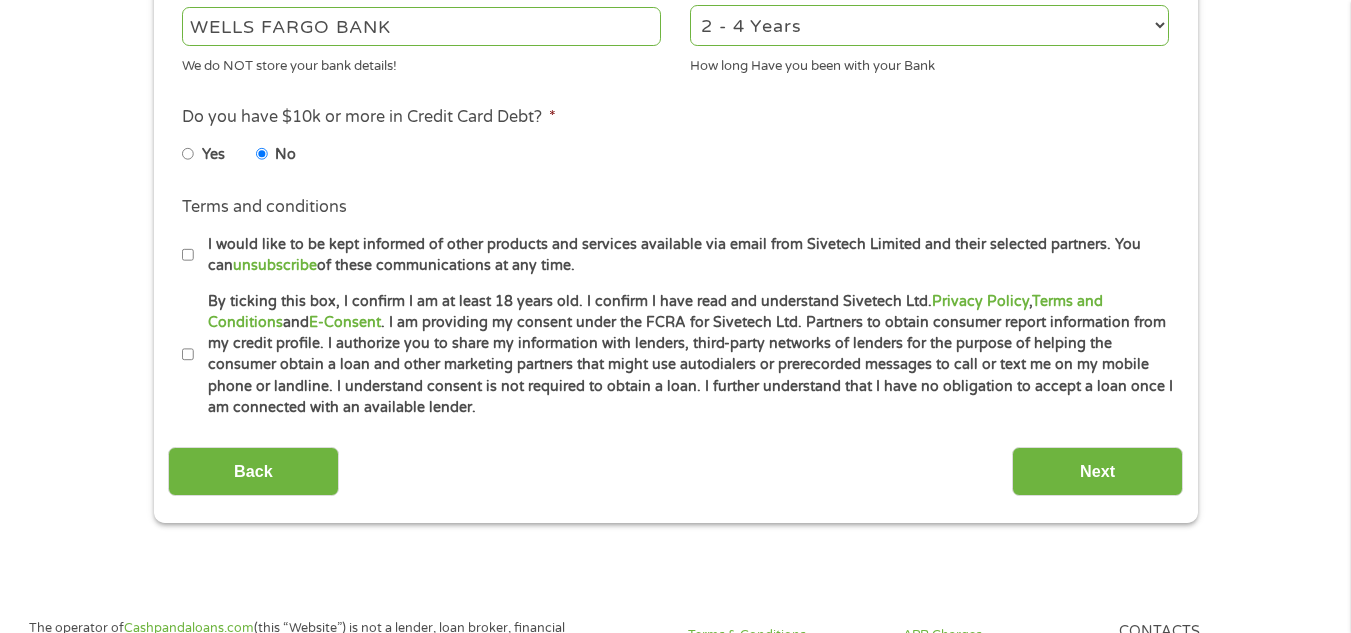 click on "By ticking this box, I confirm I am at least 18 years old. I confirm I have read and understand Sivetech Ltd.  Privacy Policy ,  Terms and Conditions  and  E-Consent . I am providing my consent under the FCRA for Sivetech Ltd. Partners to obtain consumer report information from my credit profile. I authorize you to share my information with lenders, third-party networks of lenders for the purpose of helping the consumer obtain a loan and other marketing partners that might use autodialers or prerecorded messages to call or text me on my mobile phone or landline. I understand consent is not required to obtain a loan. I further understand that I have no obligation to accept a loan once I am connected with an available lender." at bounding box center (188, 355) 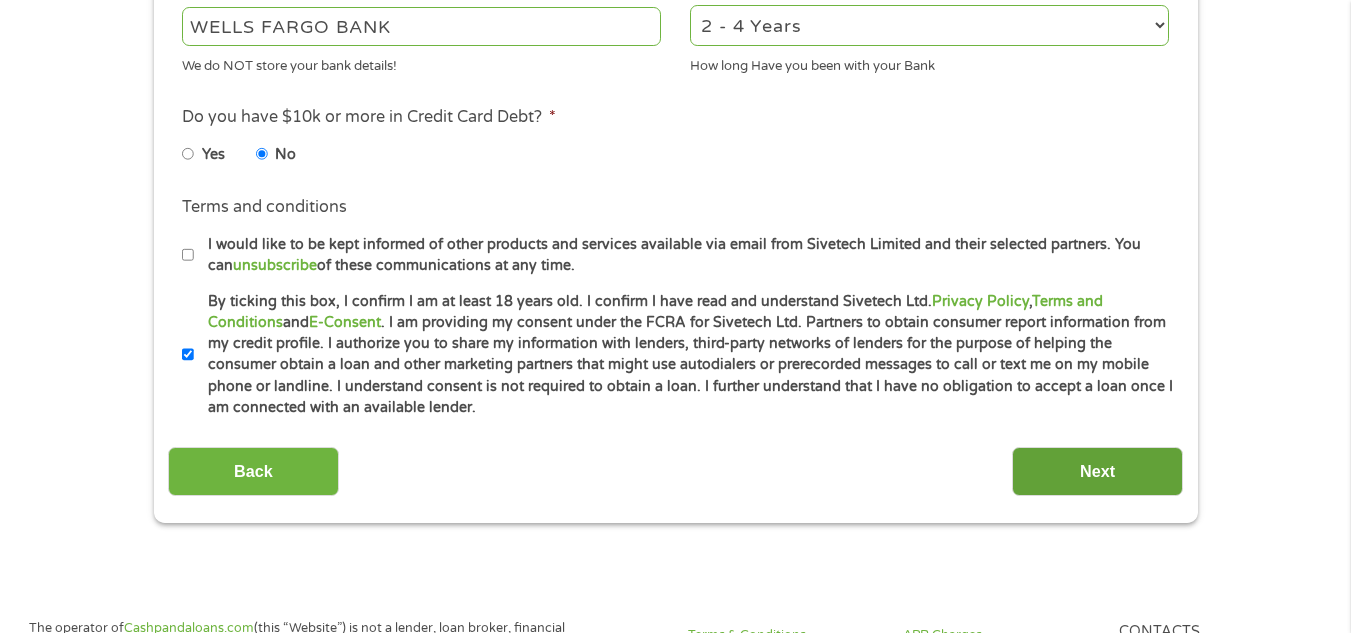 click on "Next" at bounding box center [1097, 471] 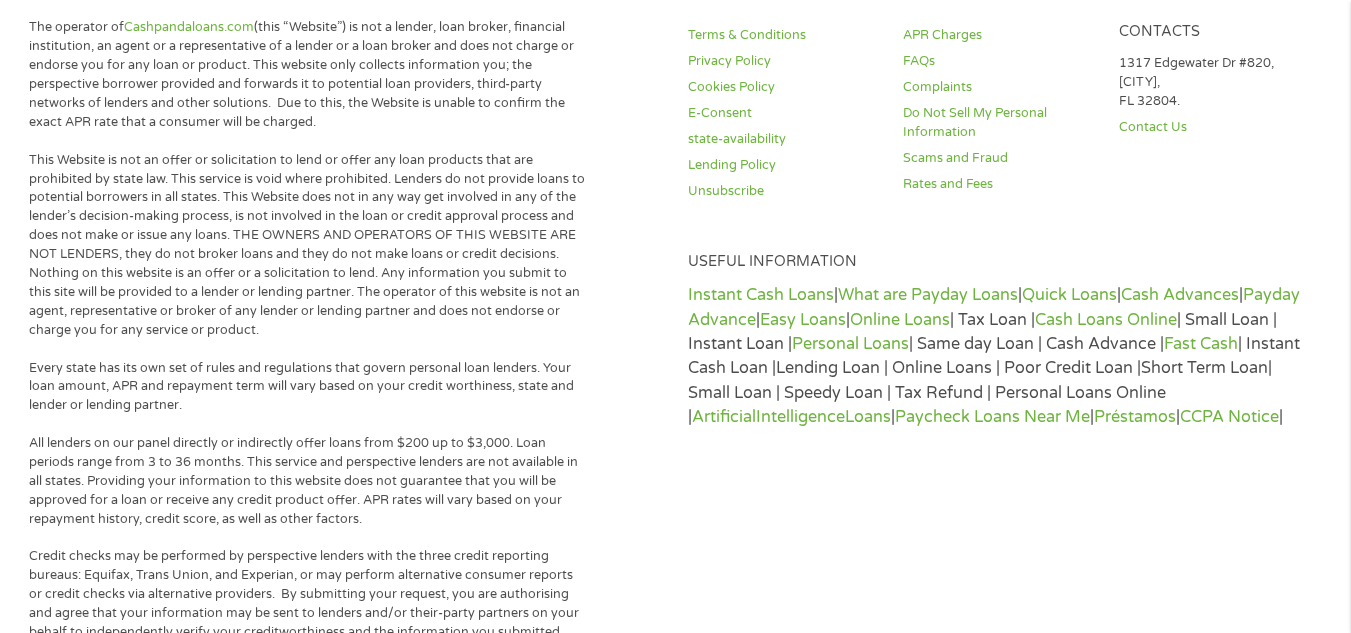 scroll, scrollTop: 8, scrollLeft: 8, axis: both 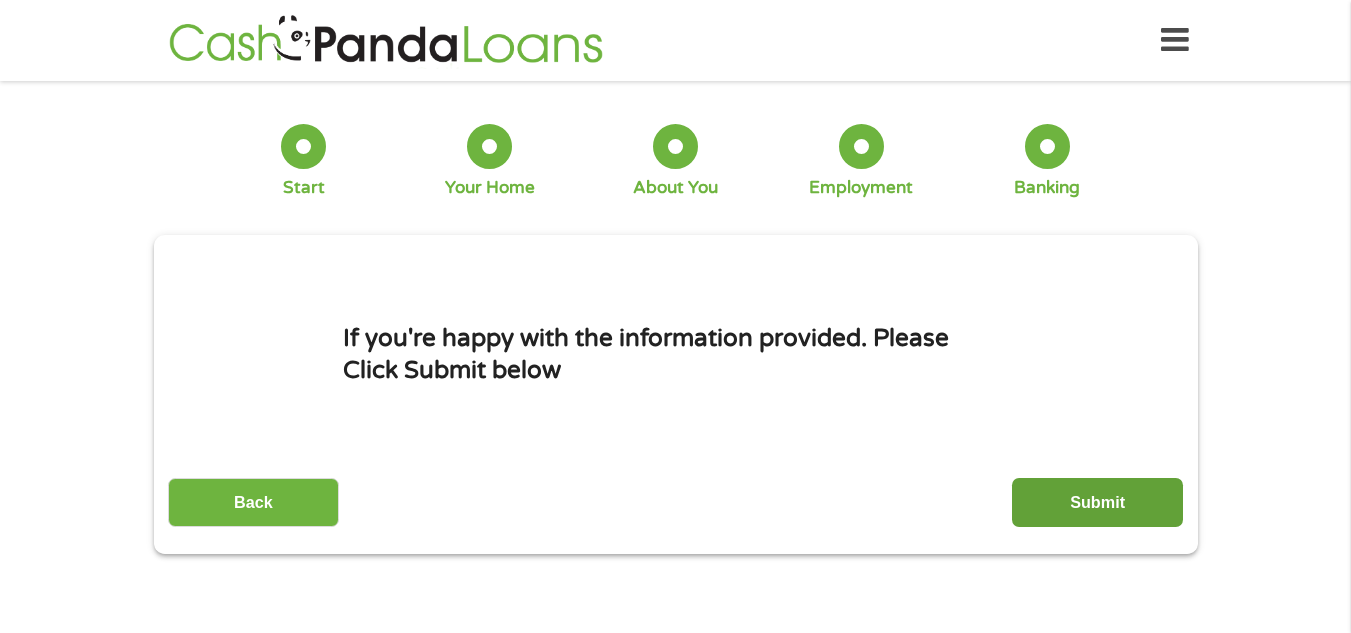 click on "Submit" at bounding box center (1097, 502) 